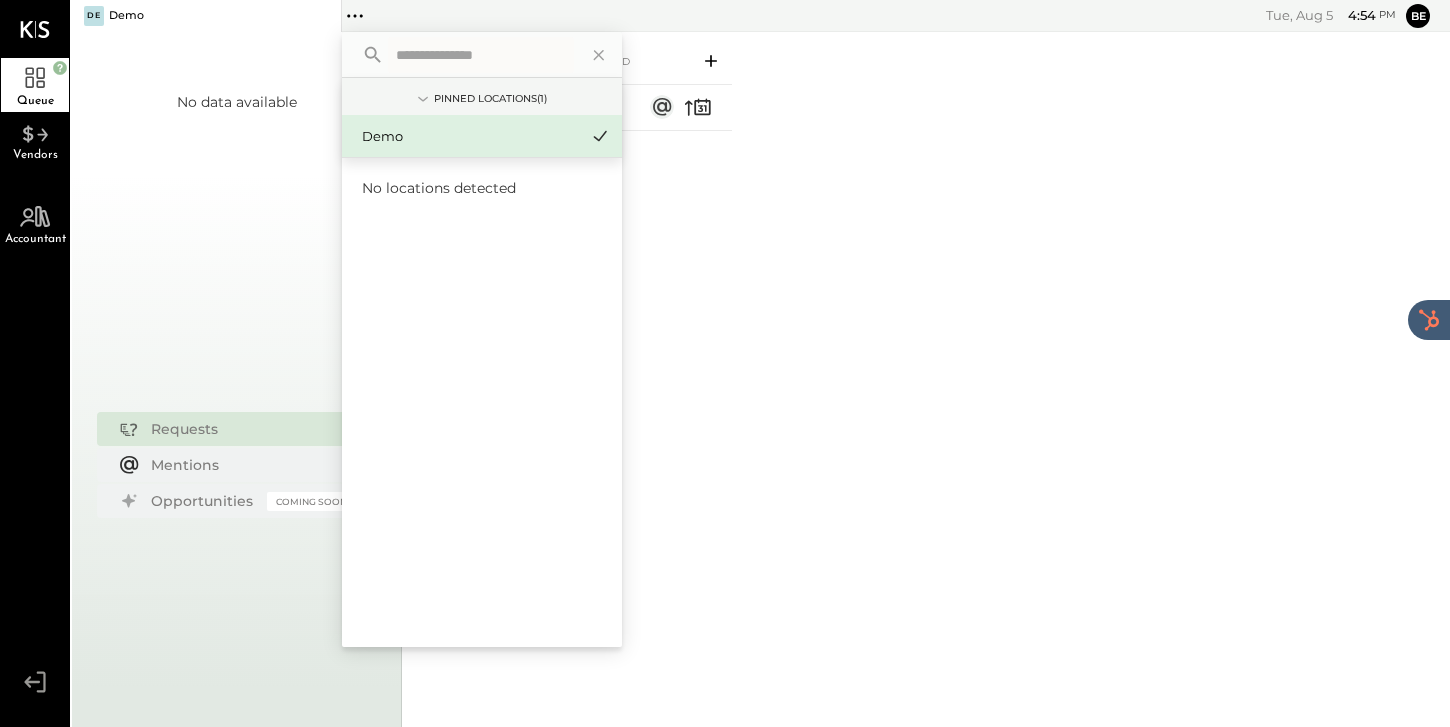 scroll, scrollTop: 0, scrollLeft: 0, axis: both 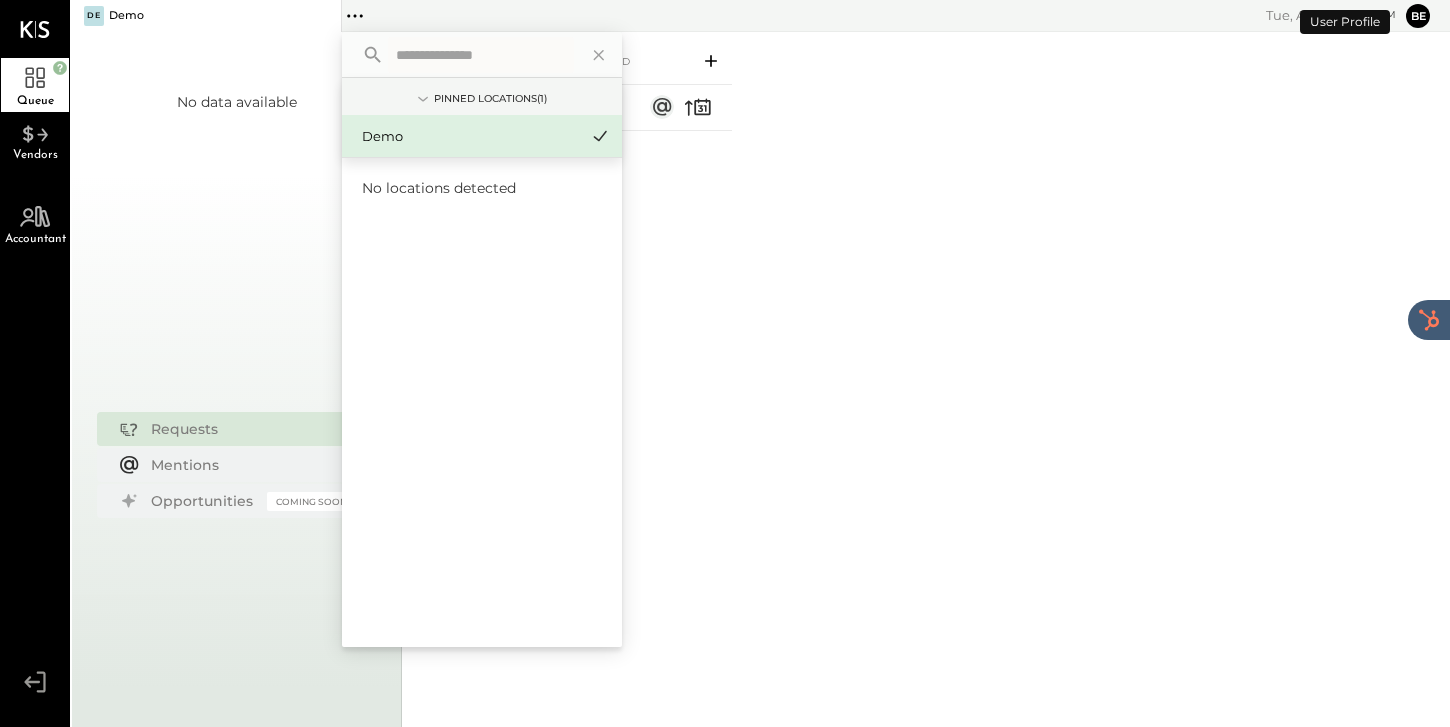 click on "Be" at bounding box center (1418, 16) 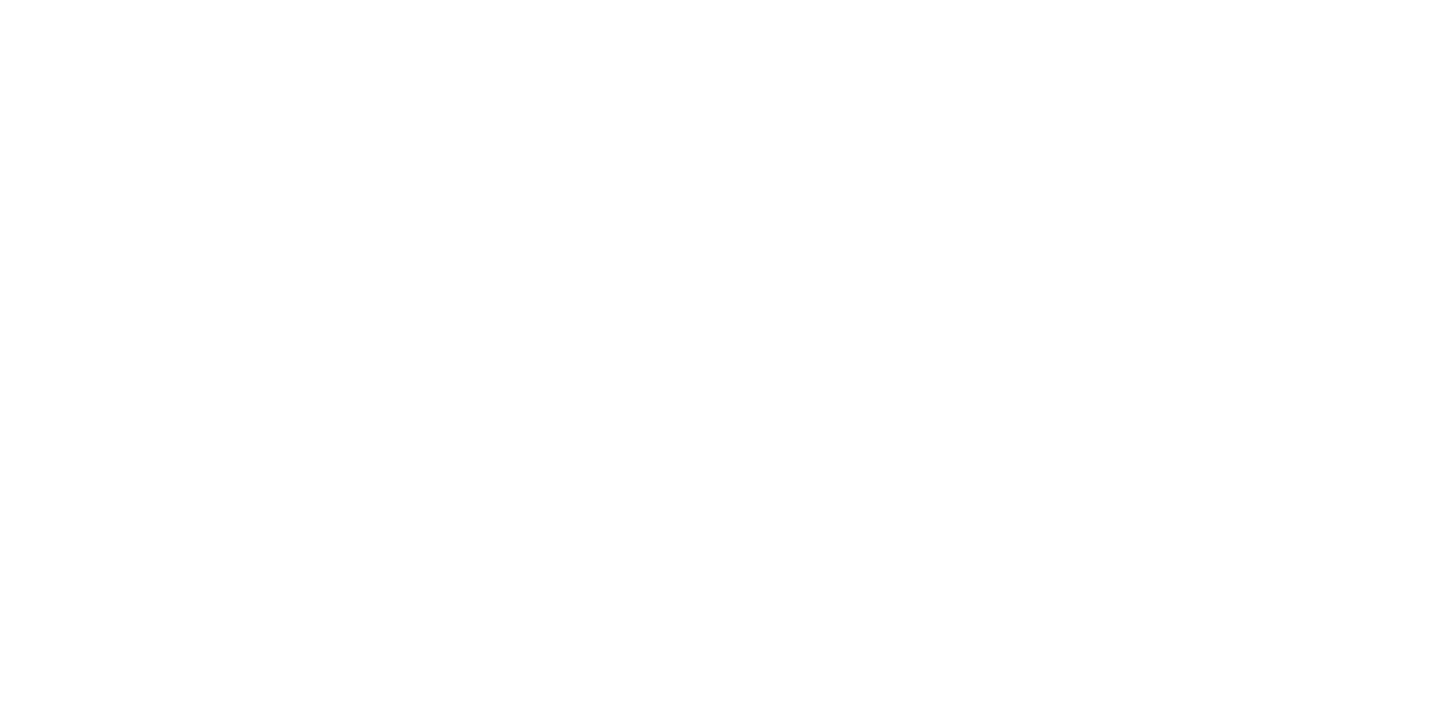scroll, scrollTop: 0, scrollLeft: 0, axis: both 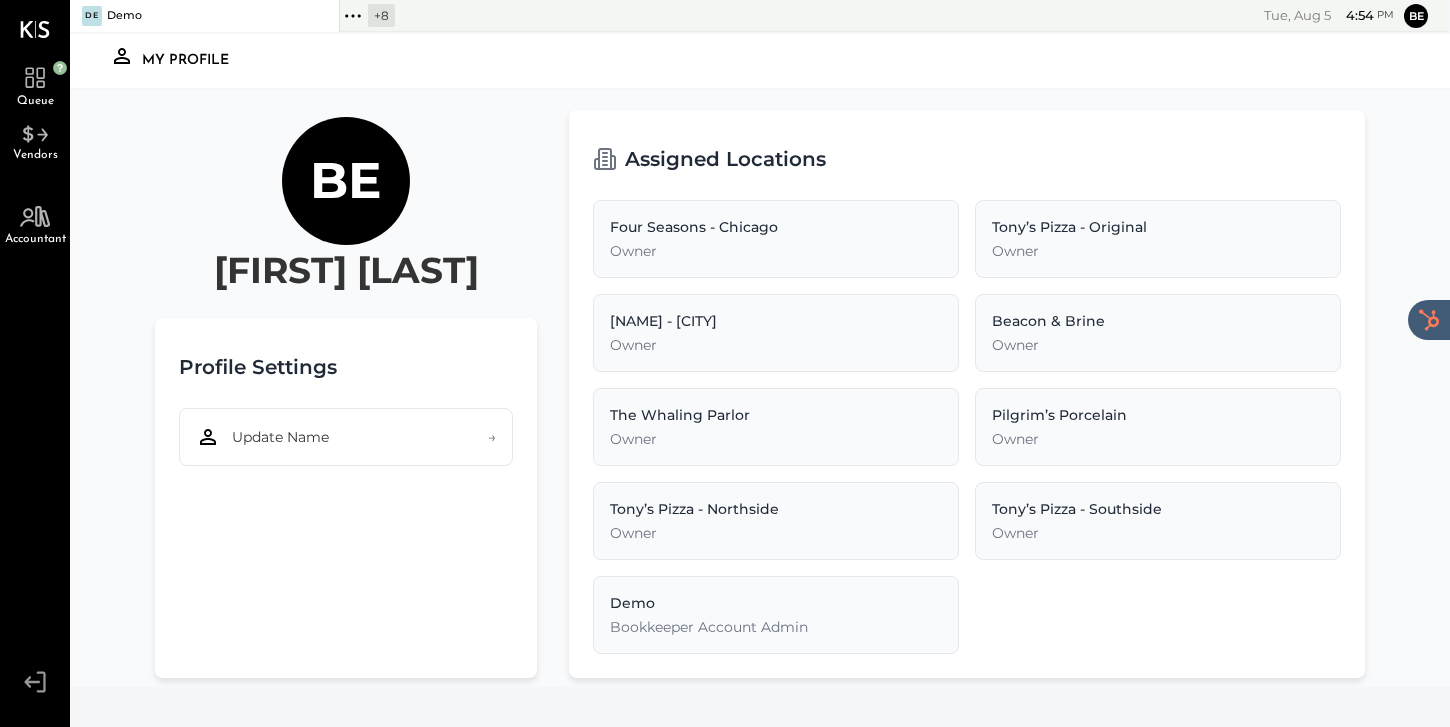 click 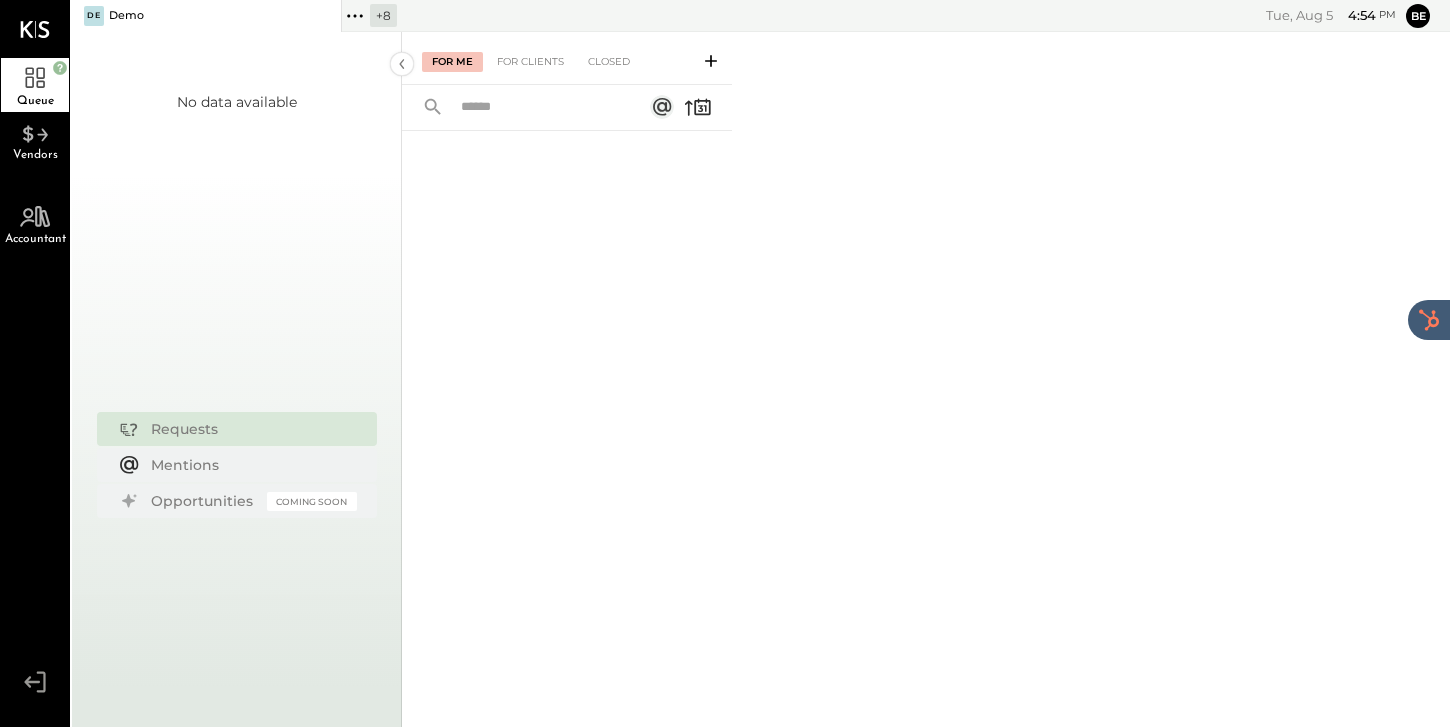 click 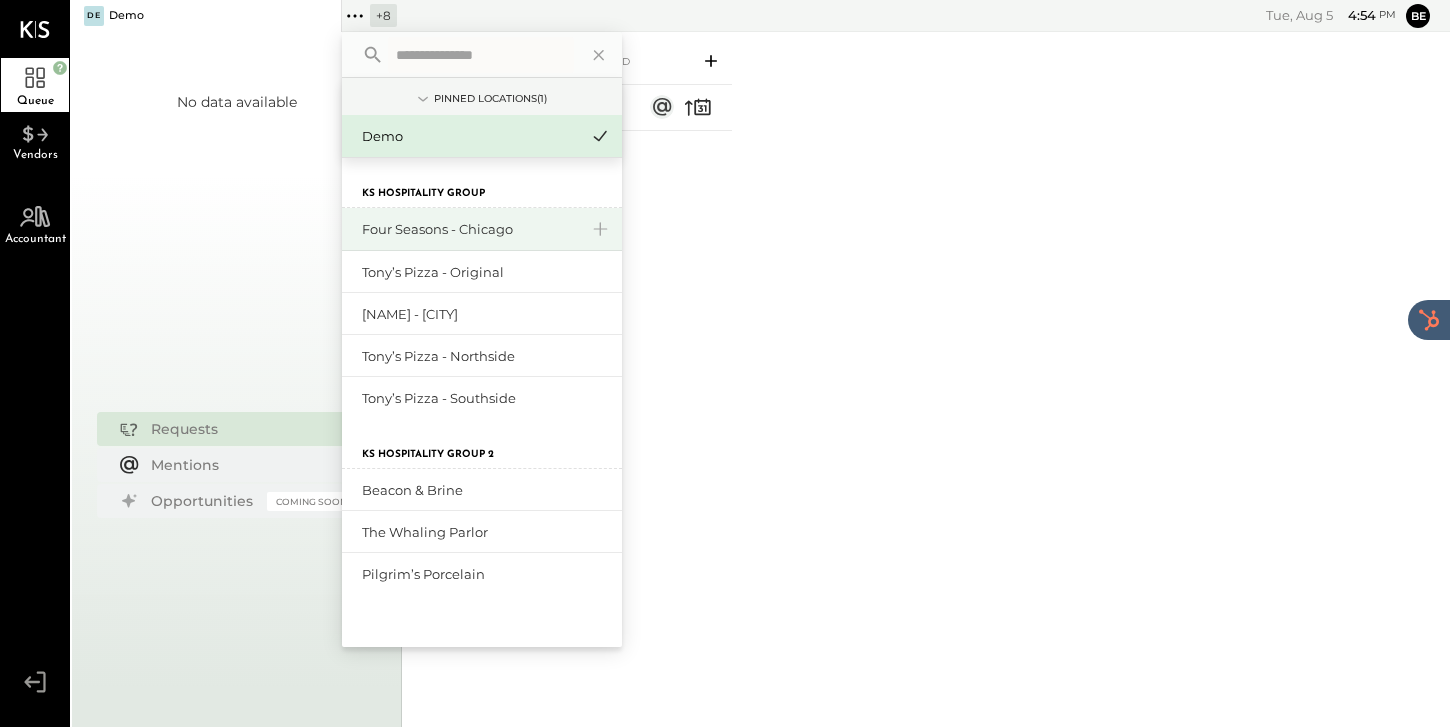 click on "Four Seasons - Chicago" at bounding box center (470, 229) 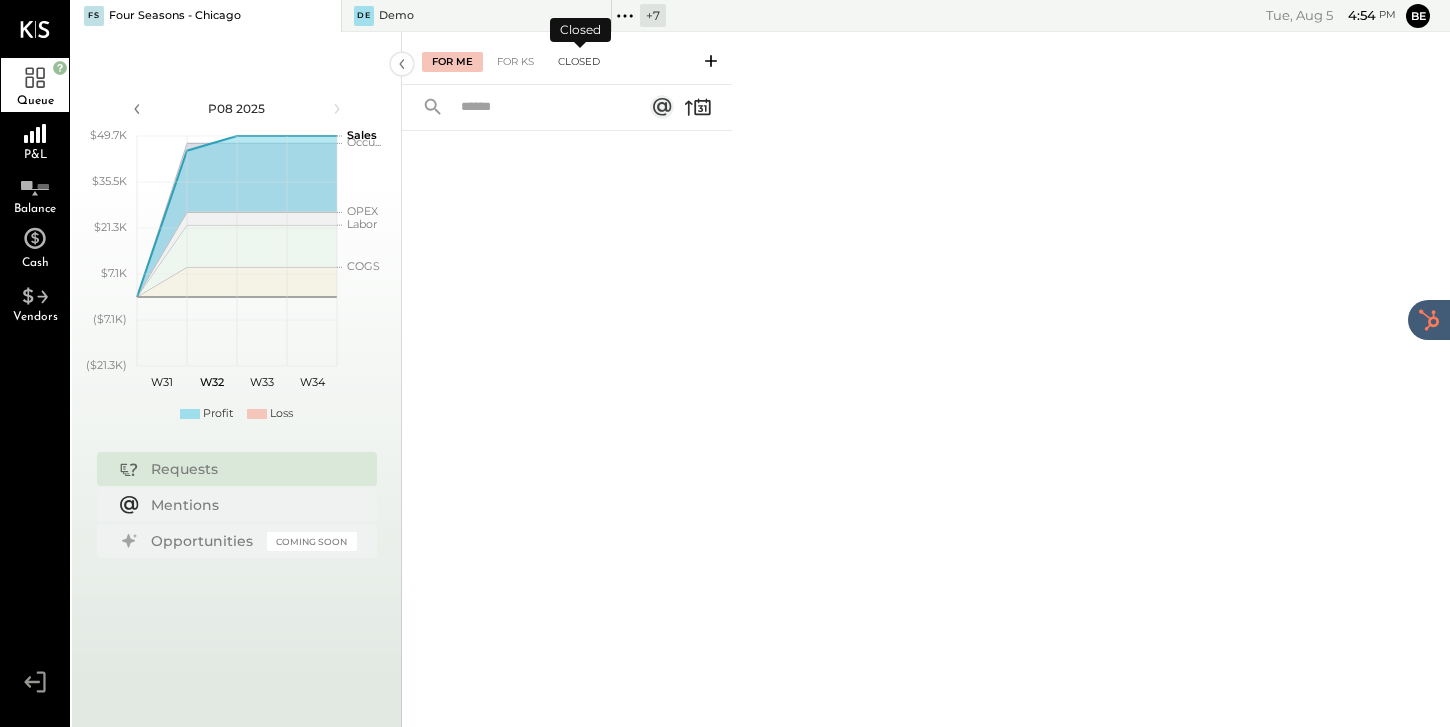 click on "Closed" at bounding box center (579, 62) 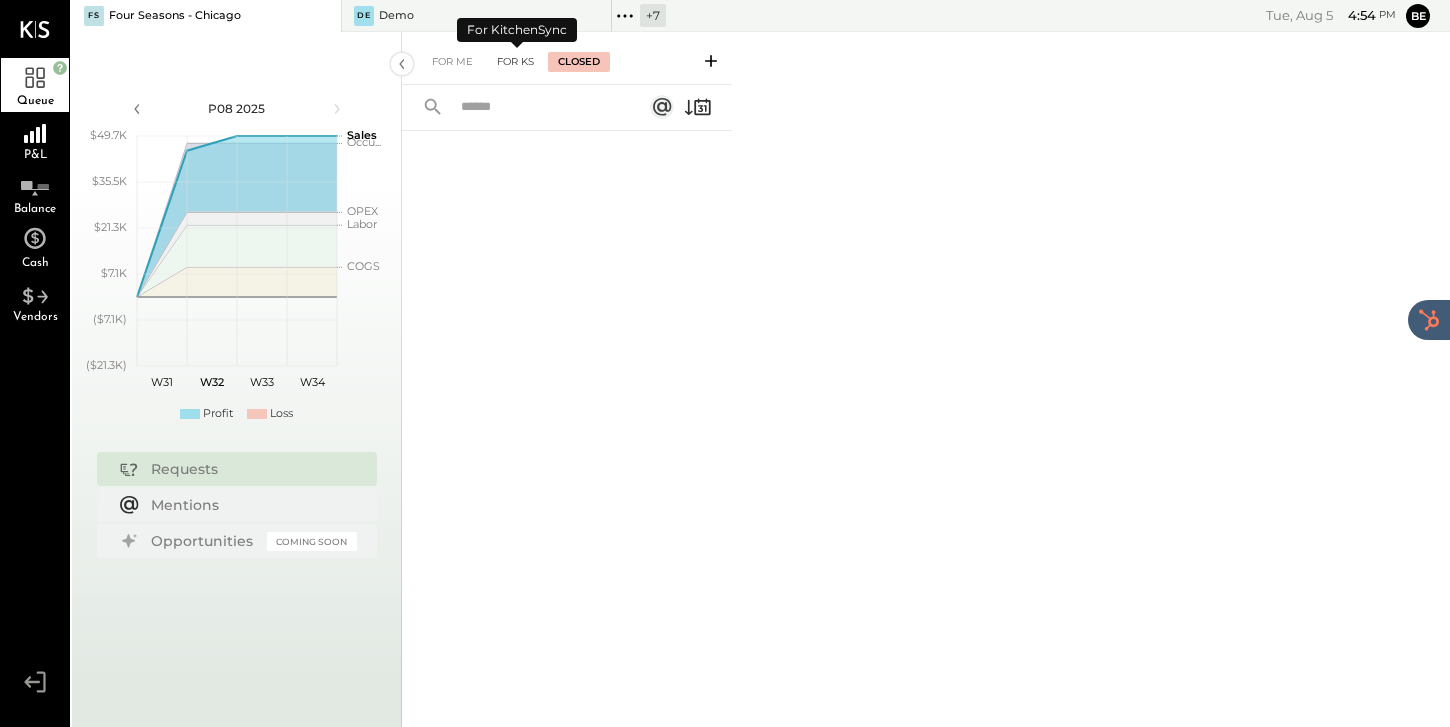 click on "For KS" at bounding box center (515, 62) 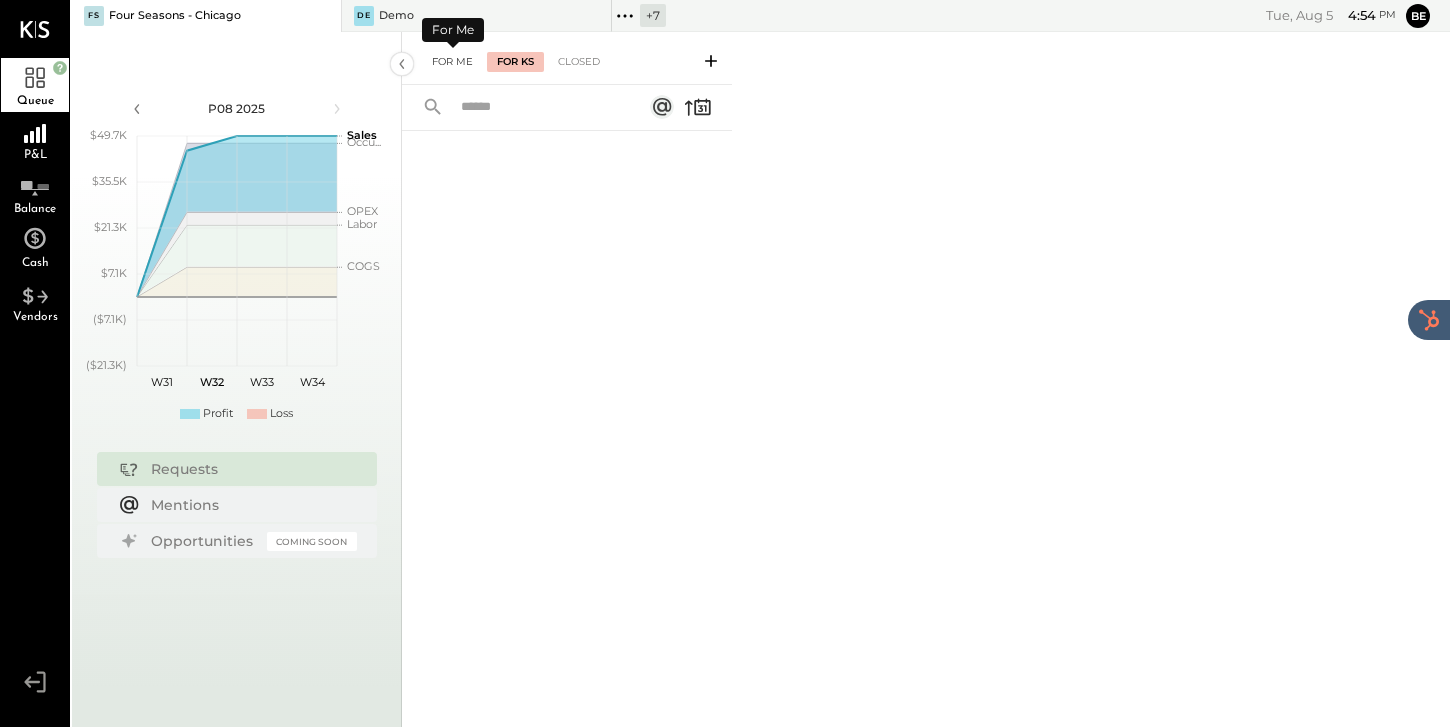 click on "For Me" at bounding box center [452, 62] 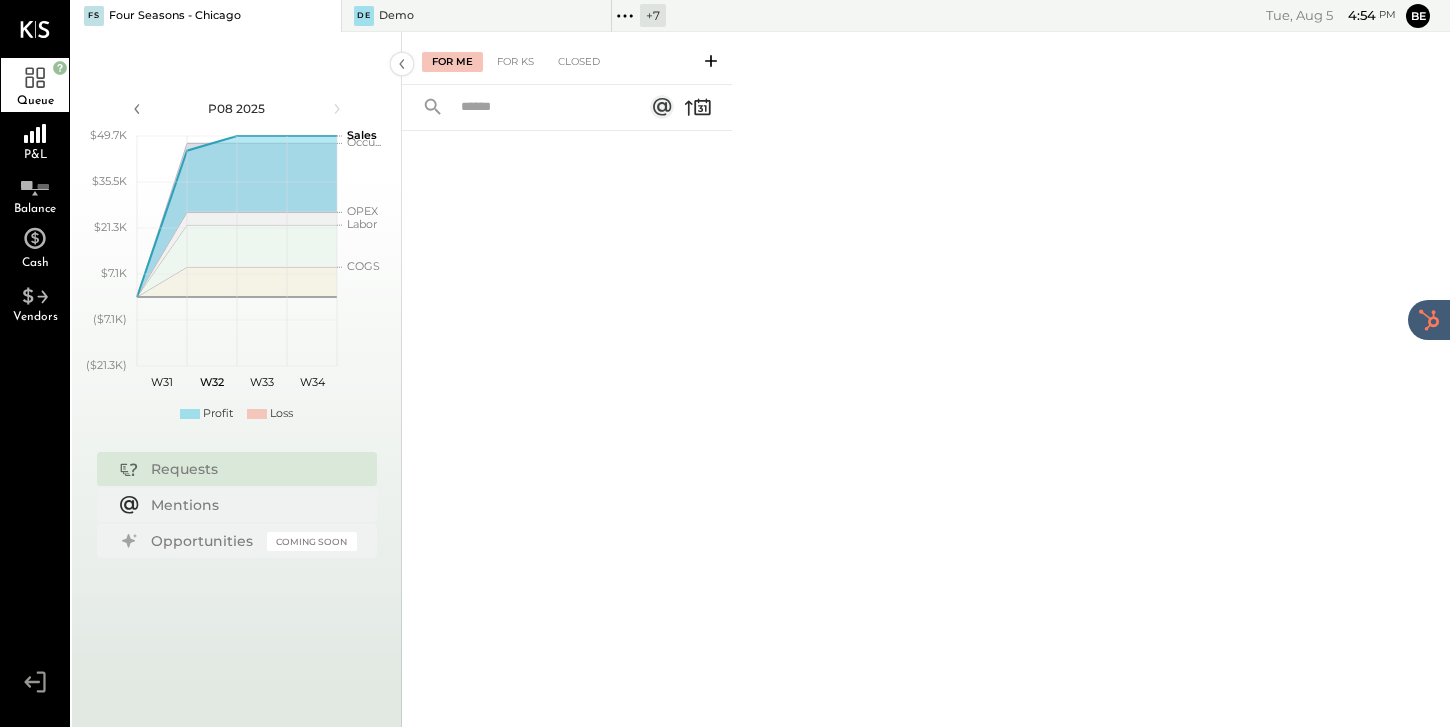 click on "+ 7" at bounding box center [653, 15] 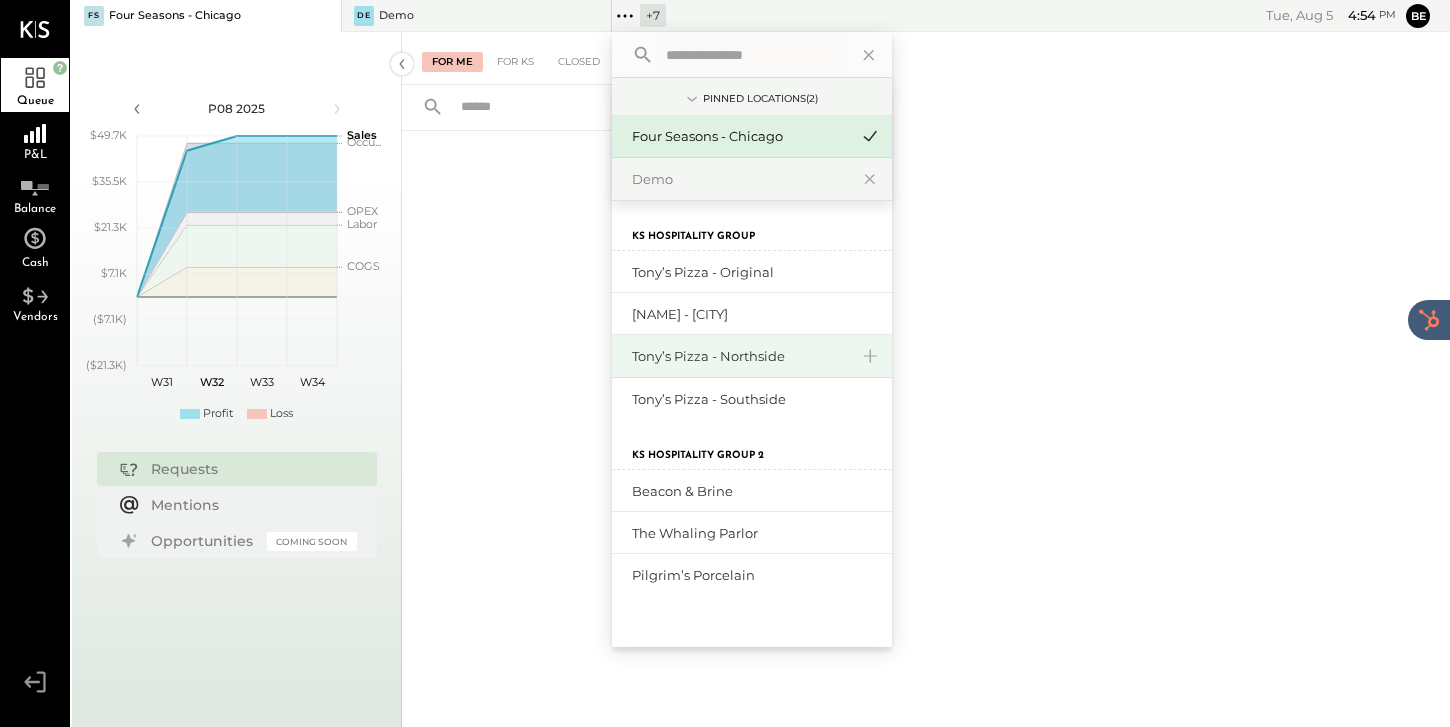 click on "Tony’s Pizza - Northside" at bounding box center (740, 356) 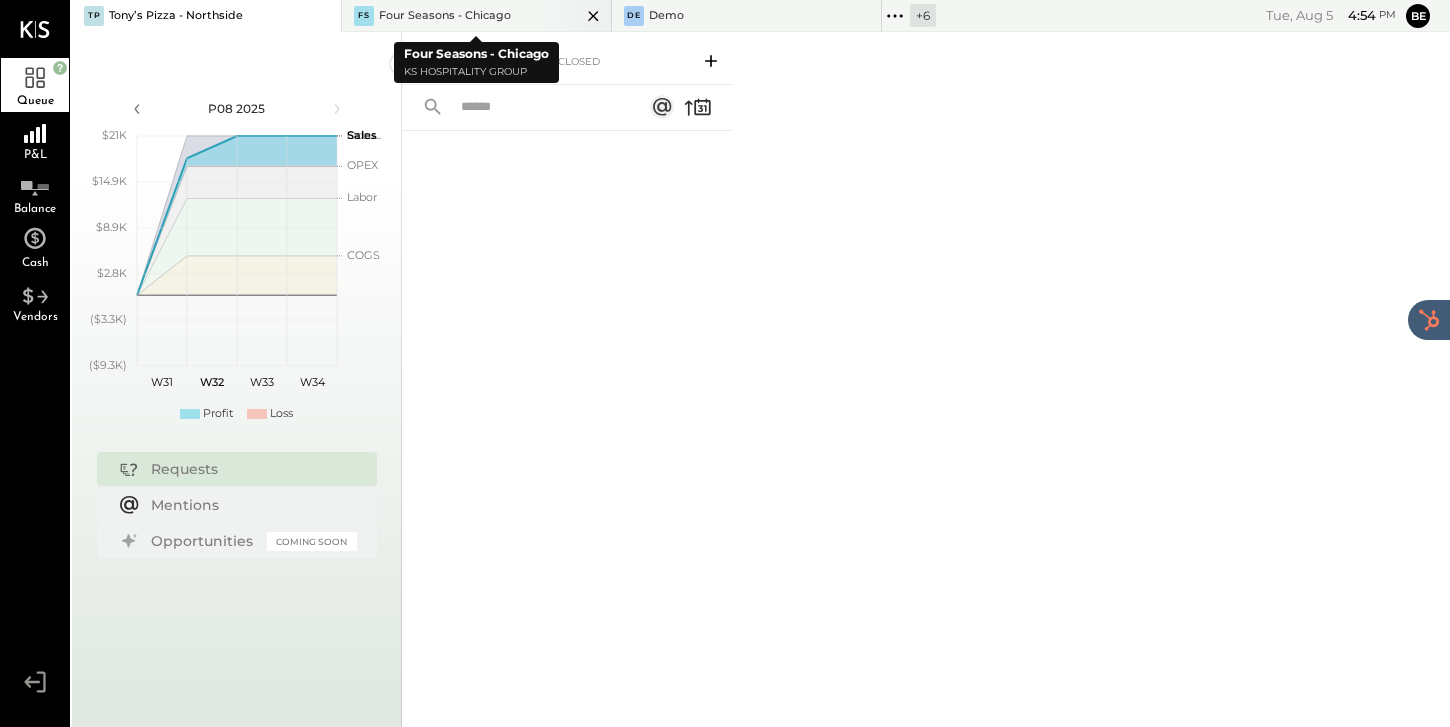 click on "FS [BRAND] - [CITY]" at bounding box center [461, 16] 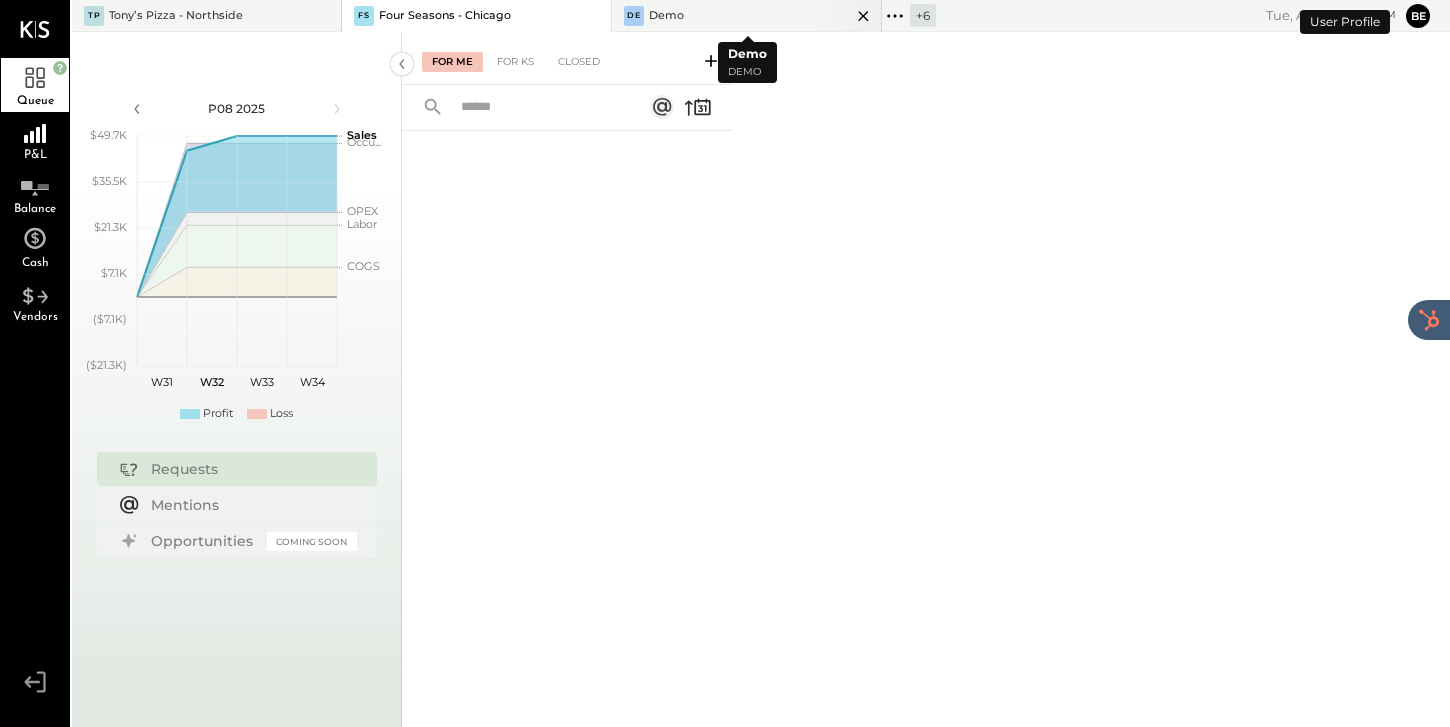 click on "[FIRST] [LAST]" at bounding box center (731, 16) 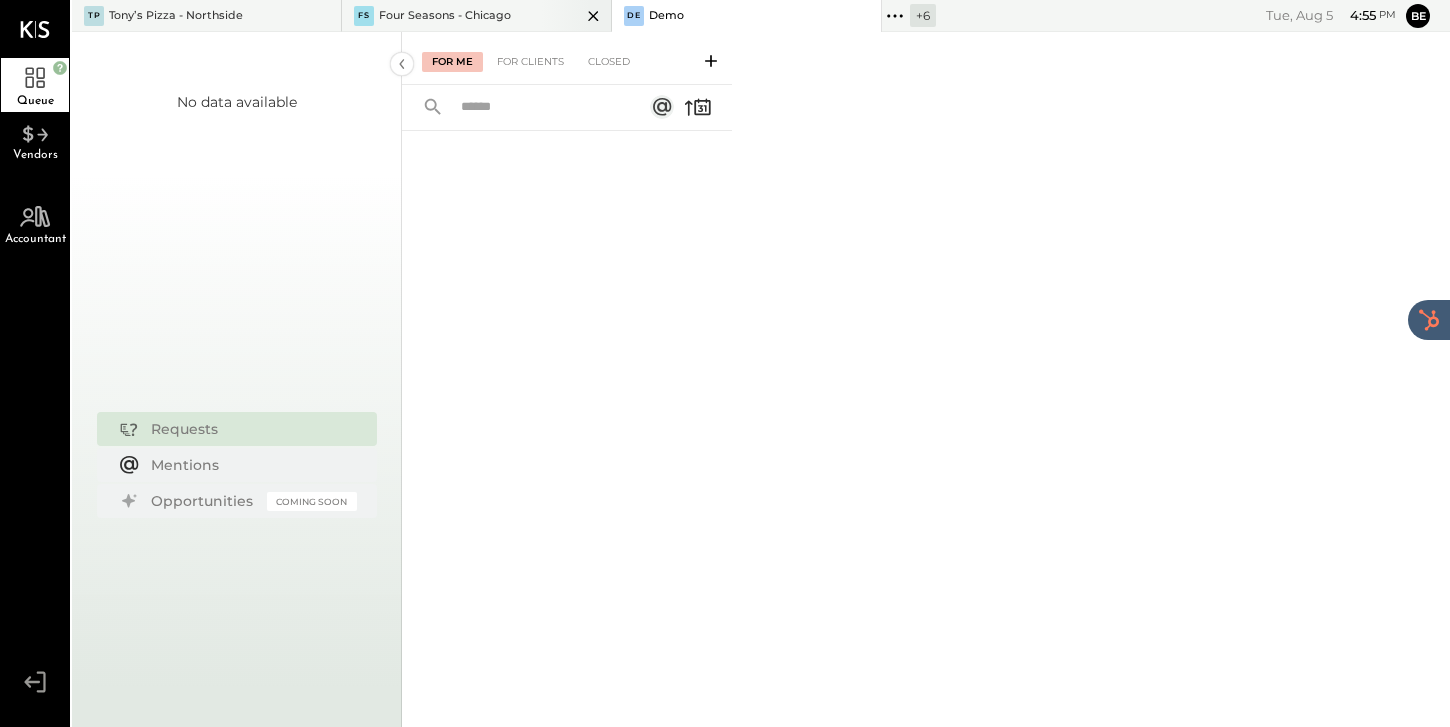 click on "Four Seasons - Chicago" at bounding box center (445, 16) 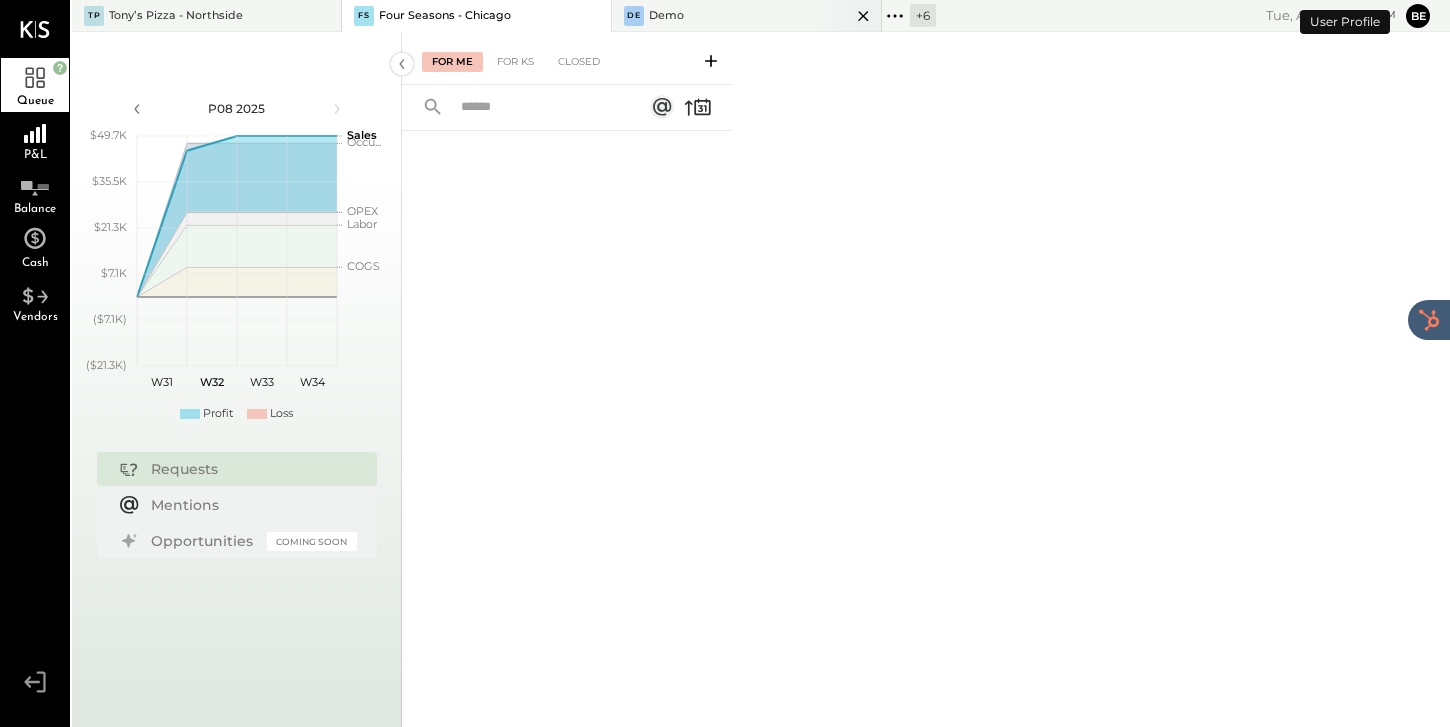 click on "Demo" at bounding box center (666, 16) 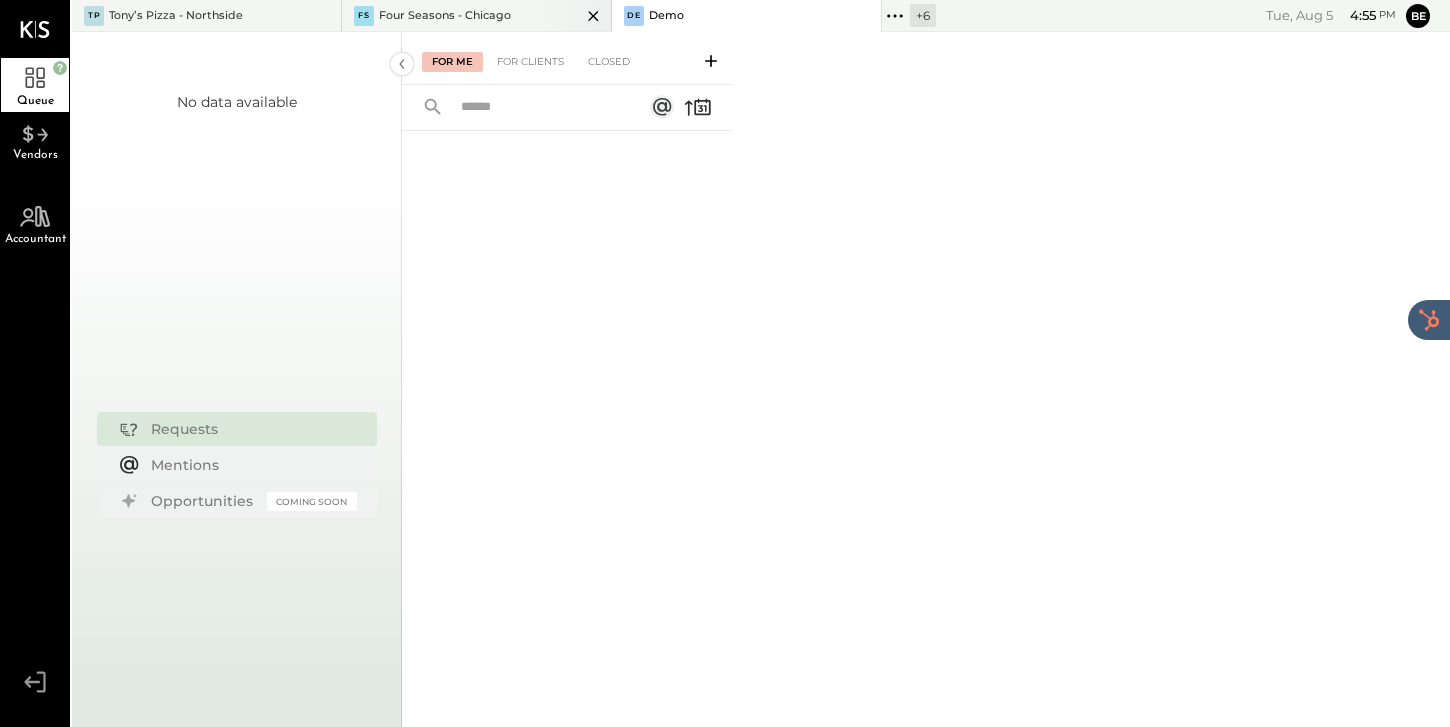 click on "FS [BRAND] - [CITY]" at bounding box center [461, 16] 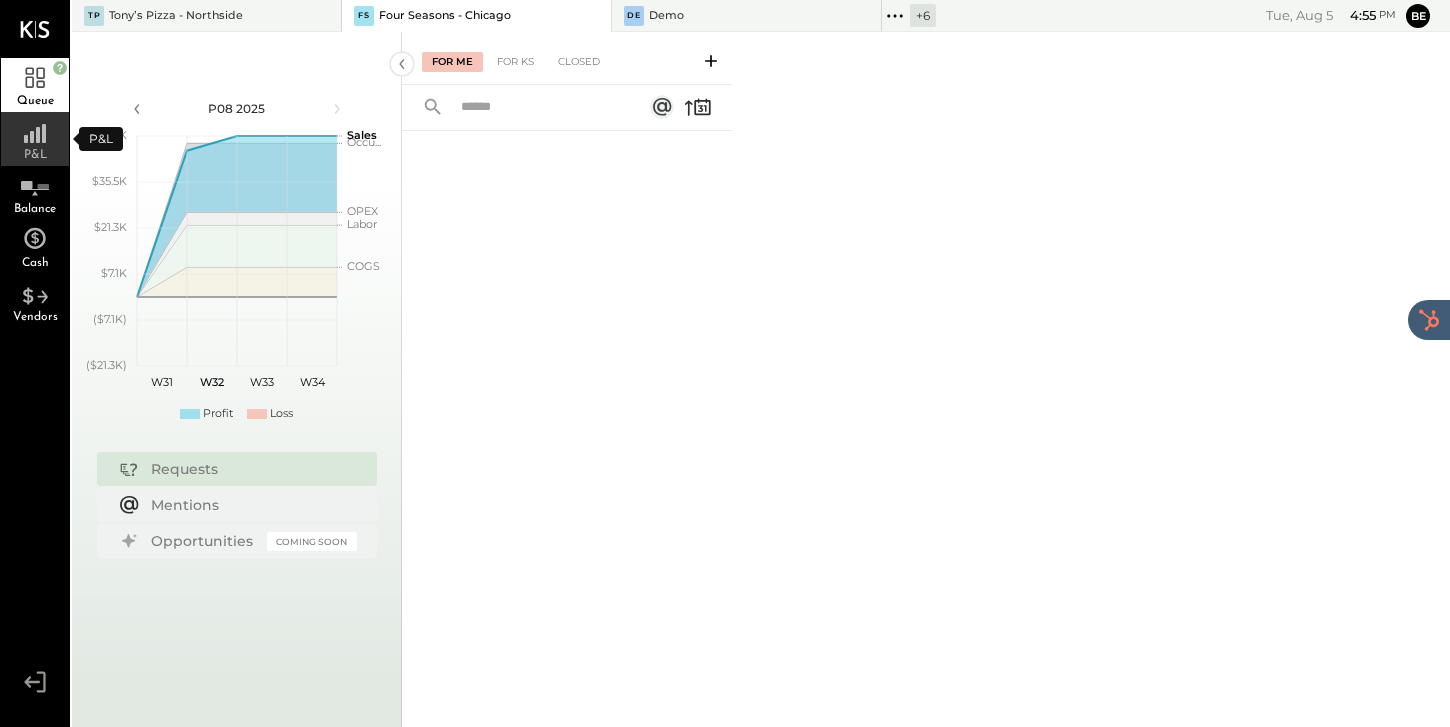 click 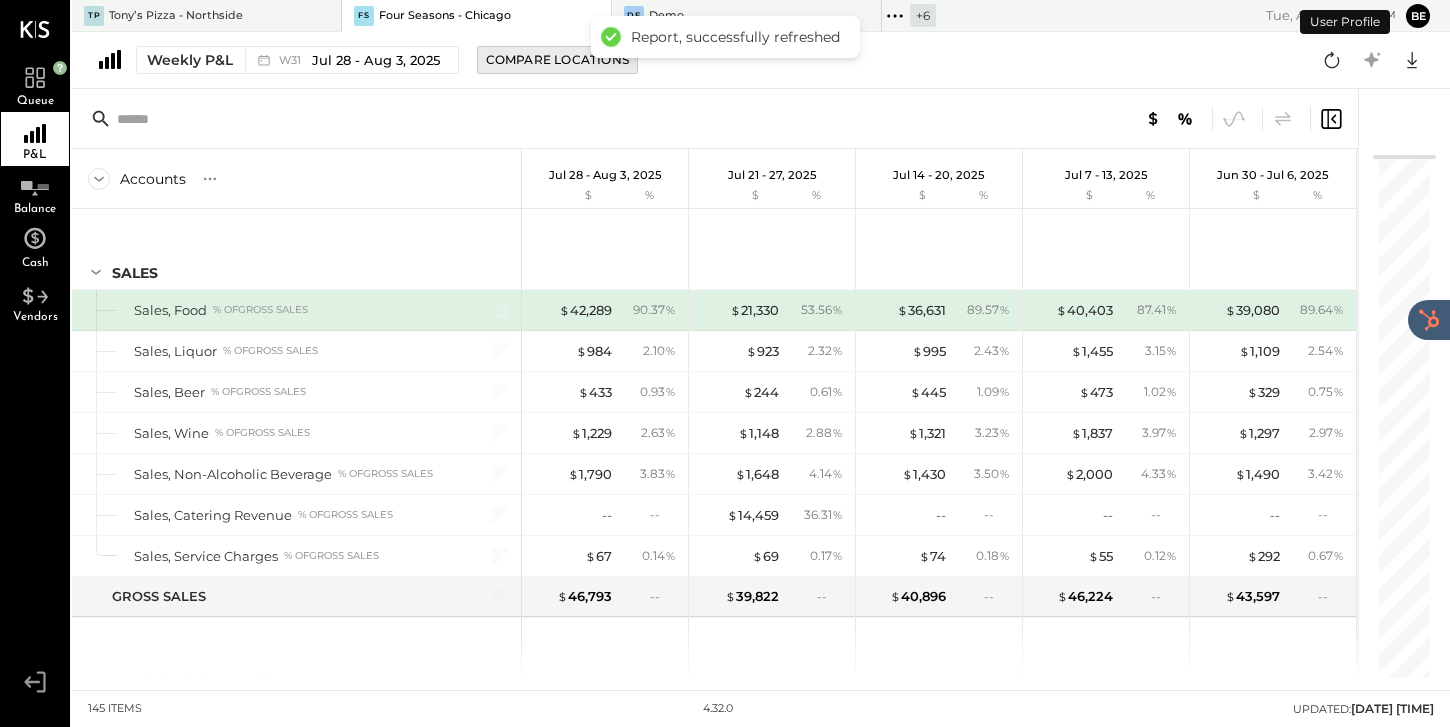 click on "Compare Locations" at bounding box center (557, 59) 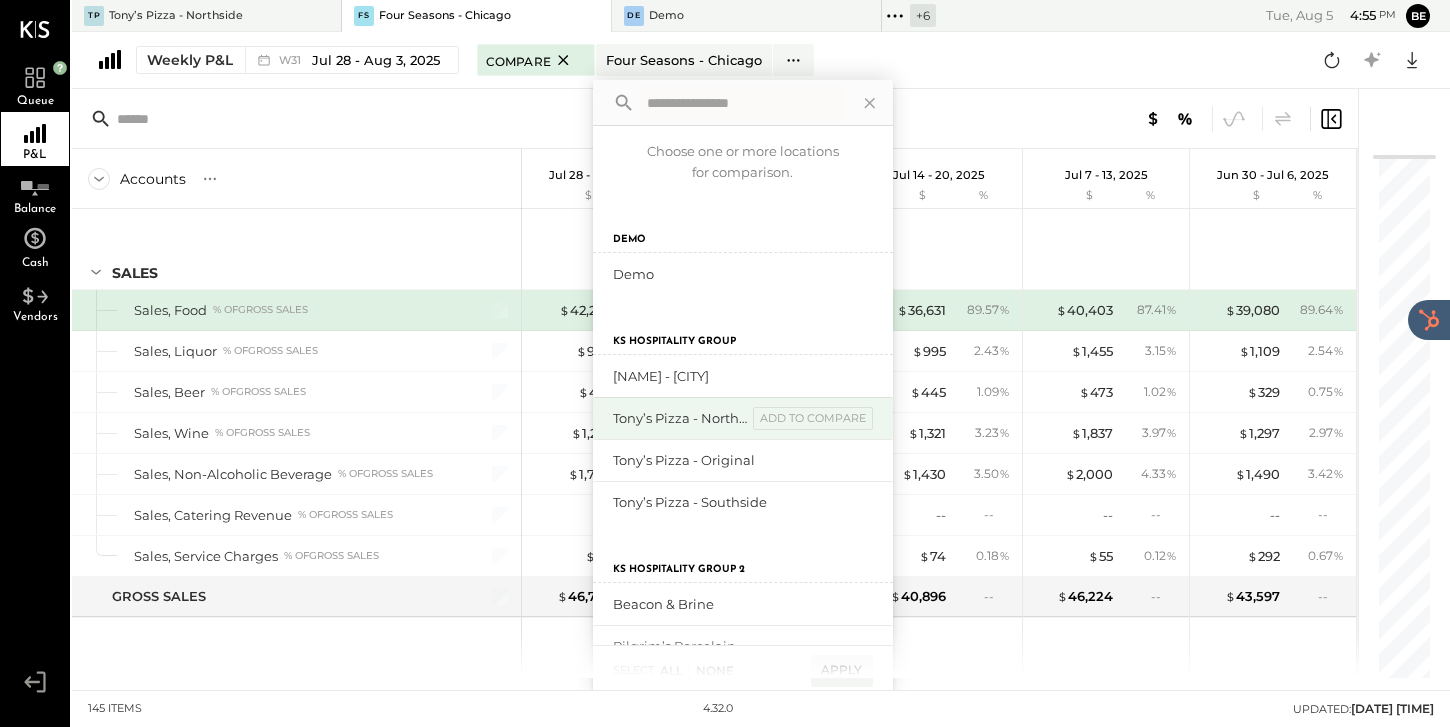 click on "Tony’s Pizza - Northside" at bounding box center [680, 418] 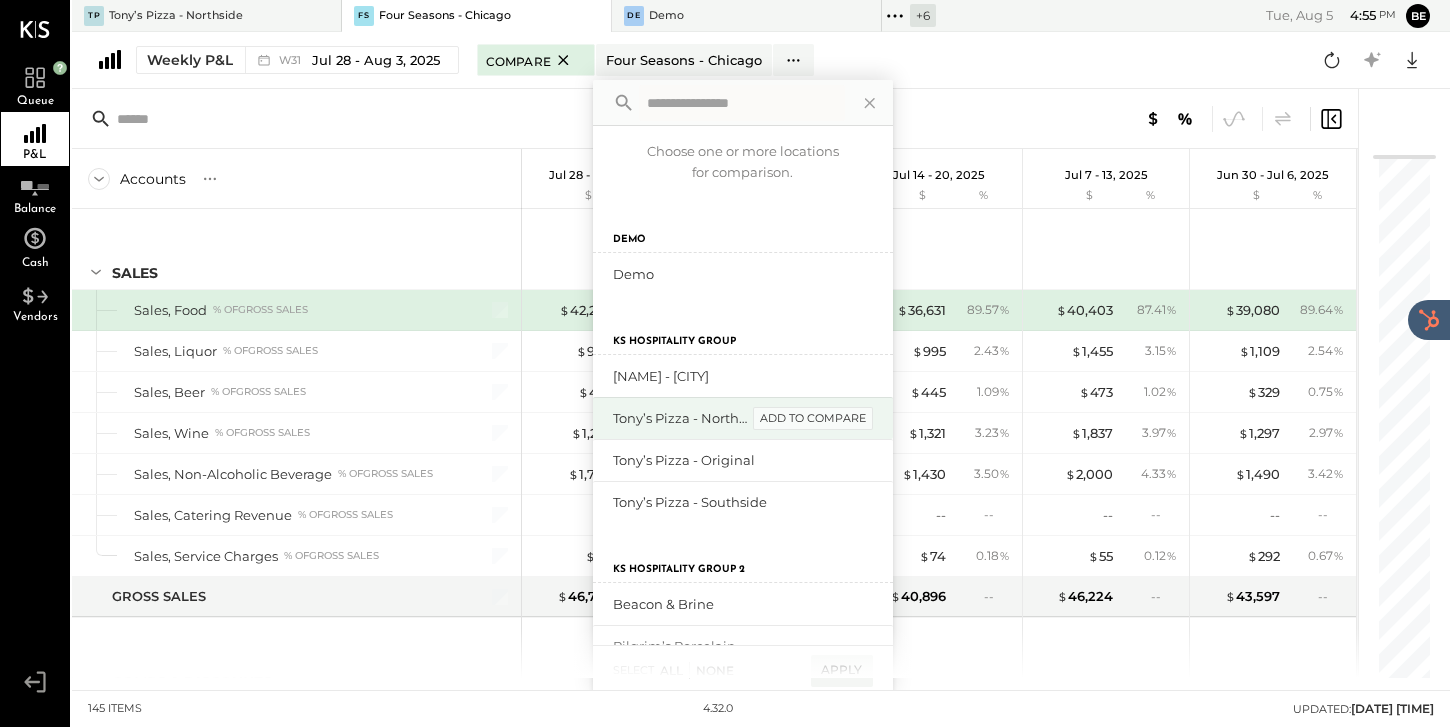 click on "add to compare" at bounding box center (813, 419) 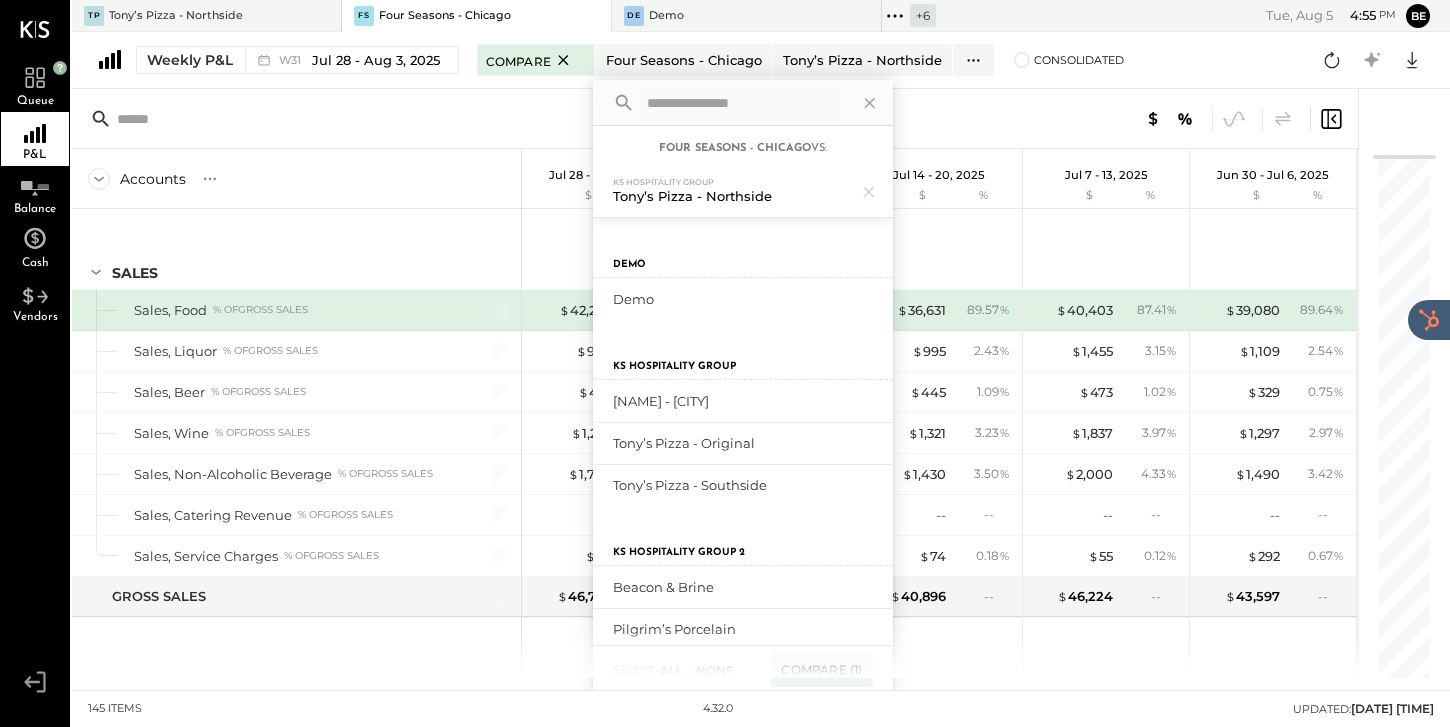 click at bounding box center [715, 119] 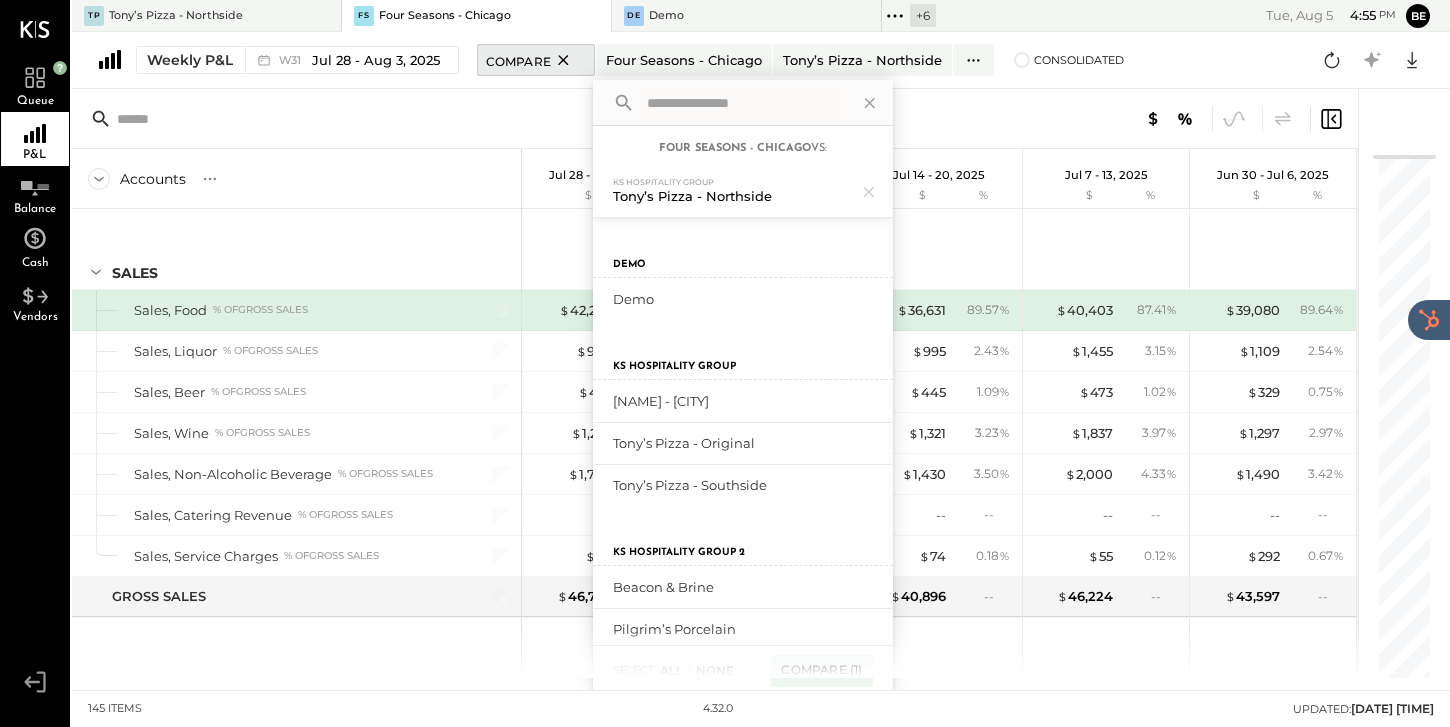 click on "Compare" at bounding box center (518, 60) 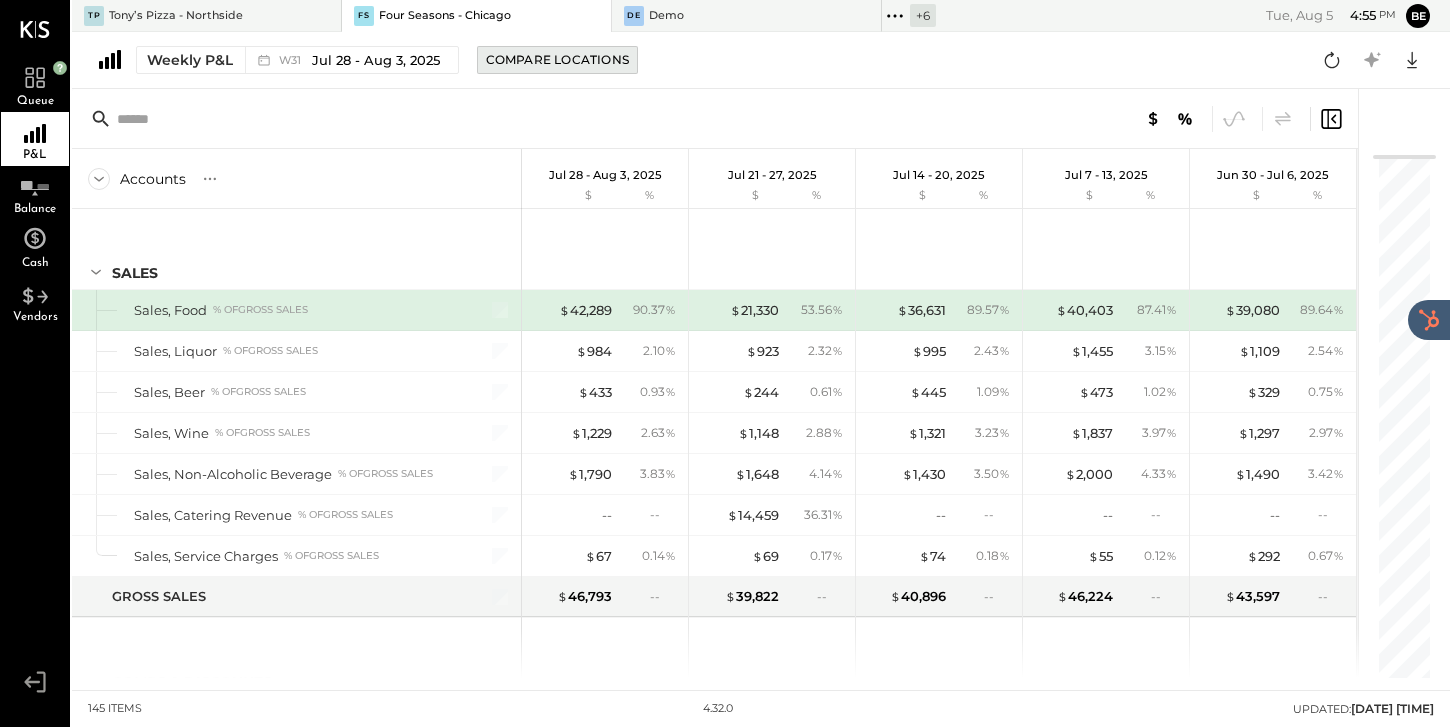 click on "Compare Locations" at bounding box center [557, 59] 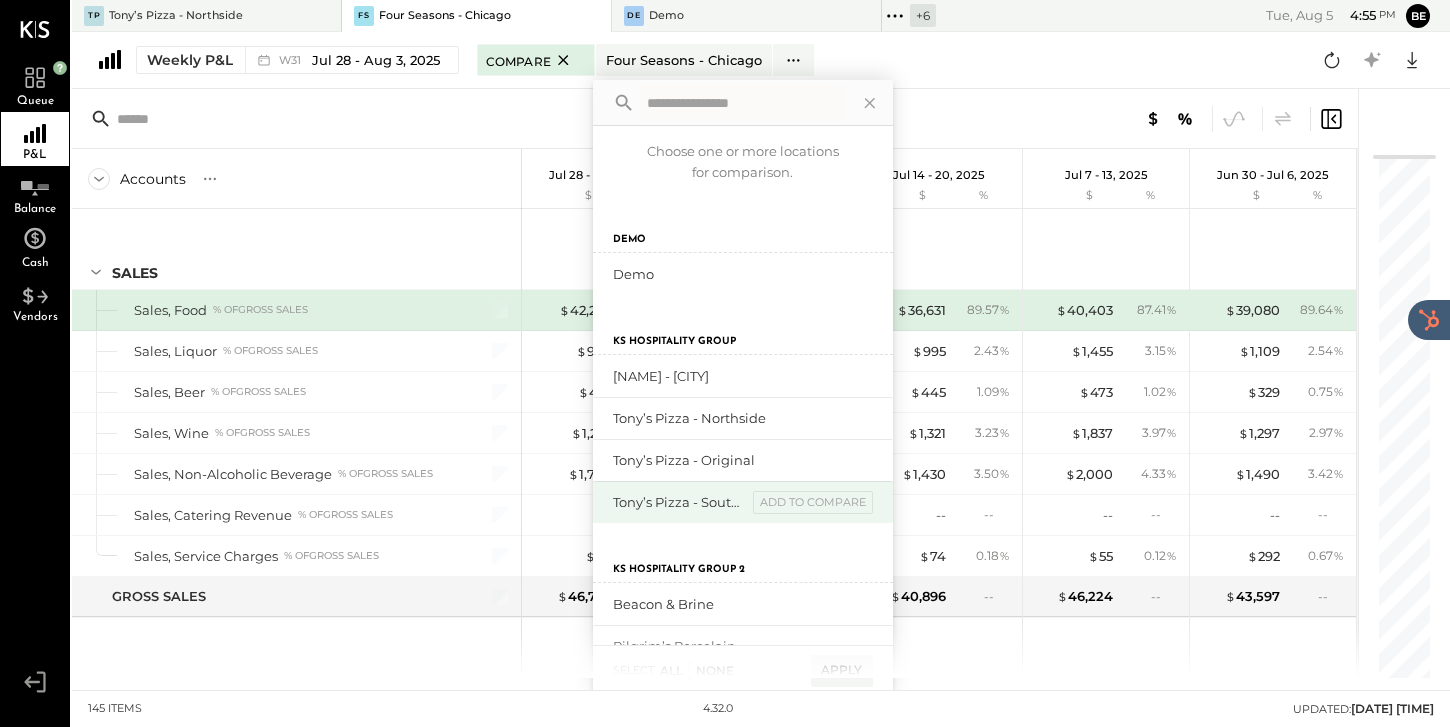 click on "Tony’s Pizza - Southside" at bounding box center (680, 502) 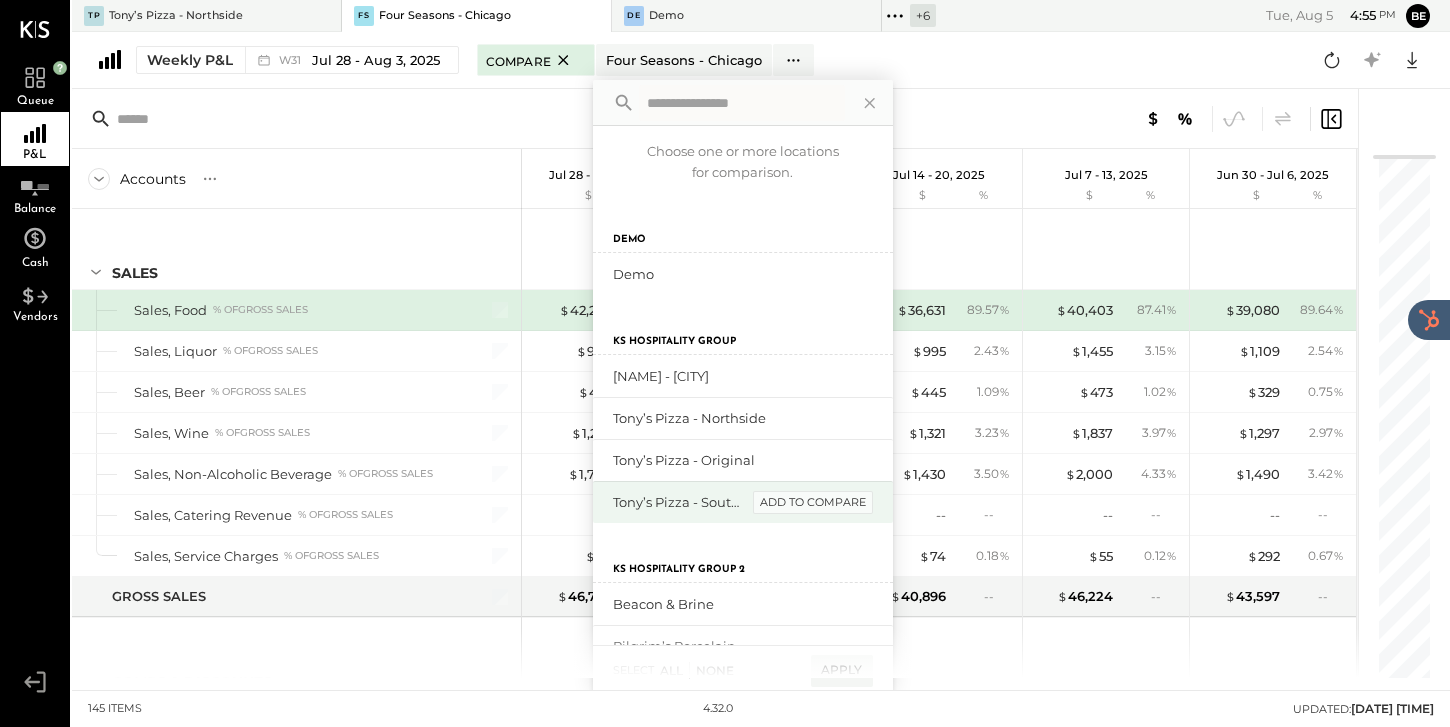 click on "add to compare" at bounding box center (813, 503) 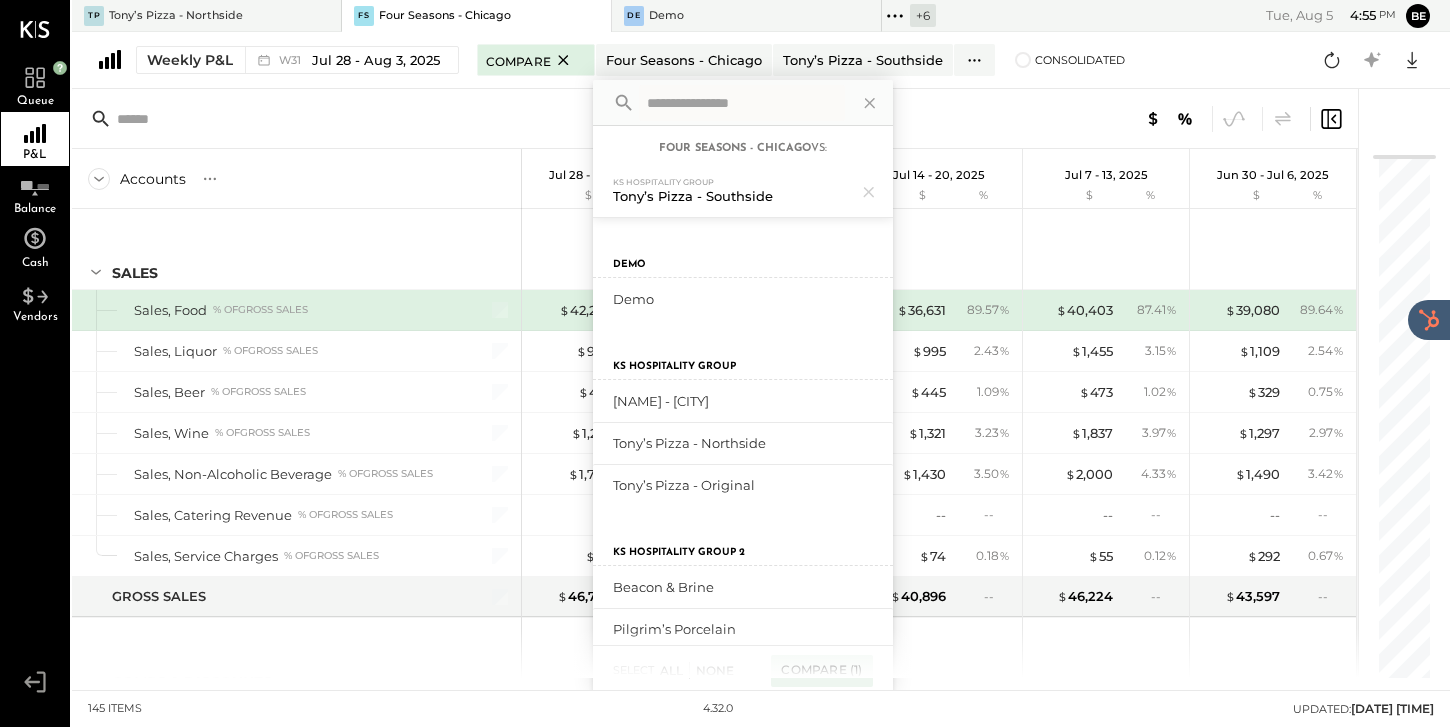 click on "Tony’s Pizza - Southside" at bounding box center (727, 196) 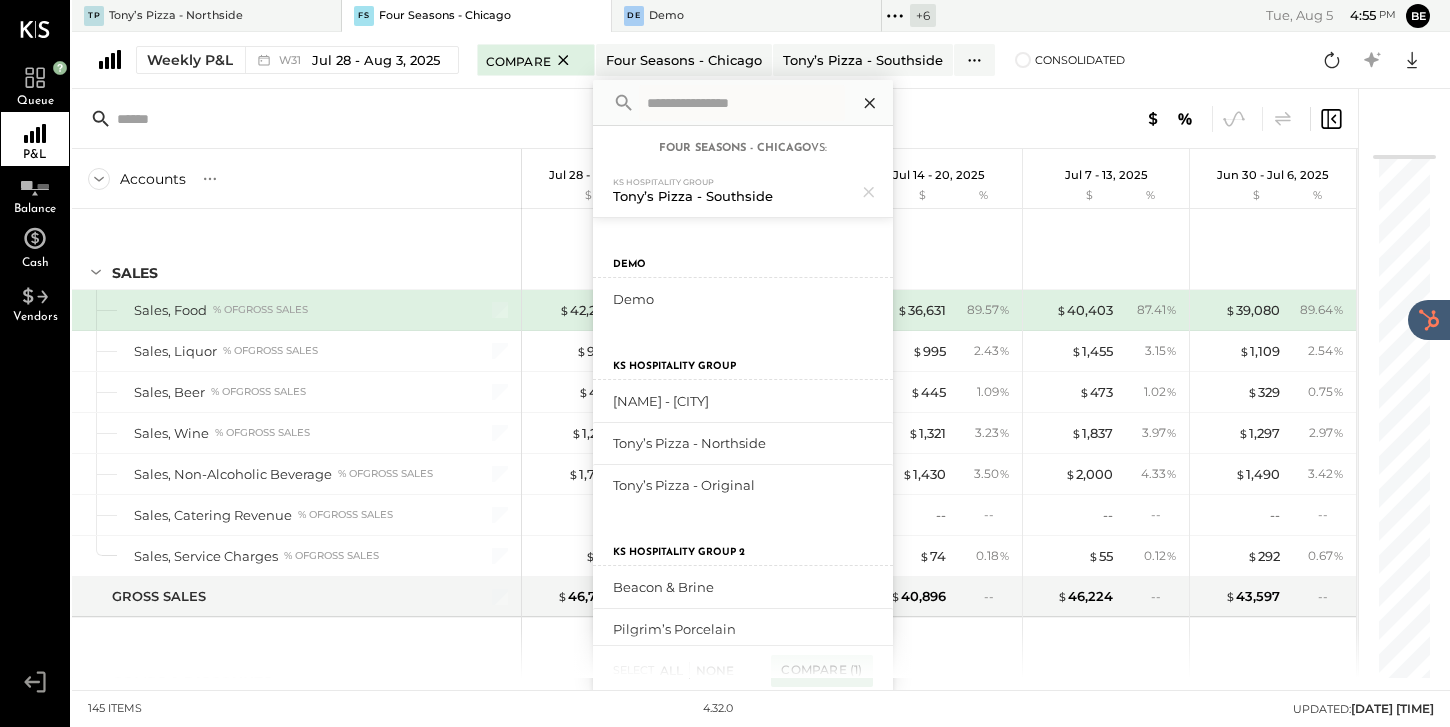 click 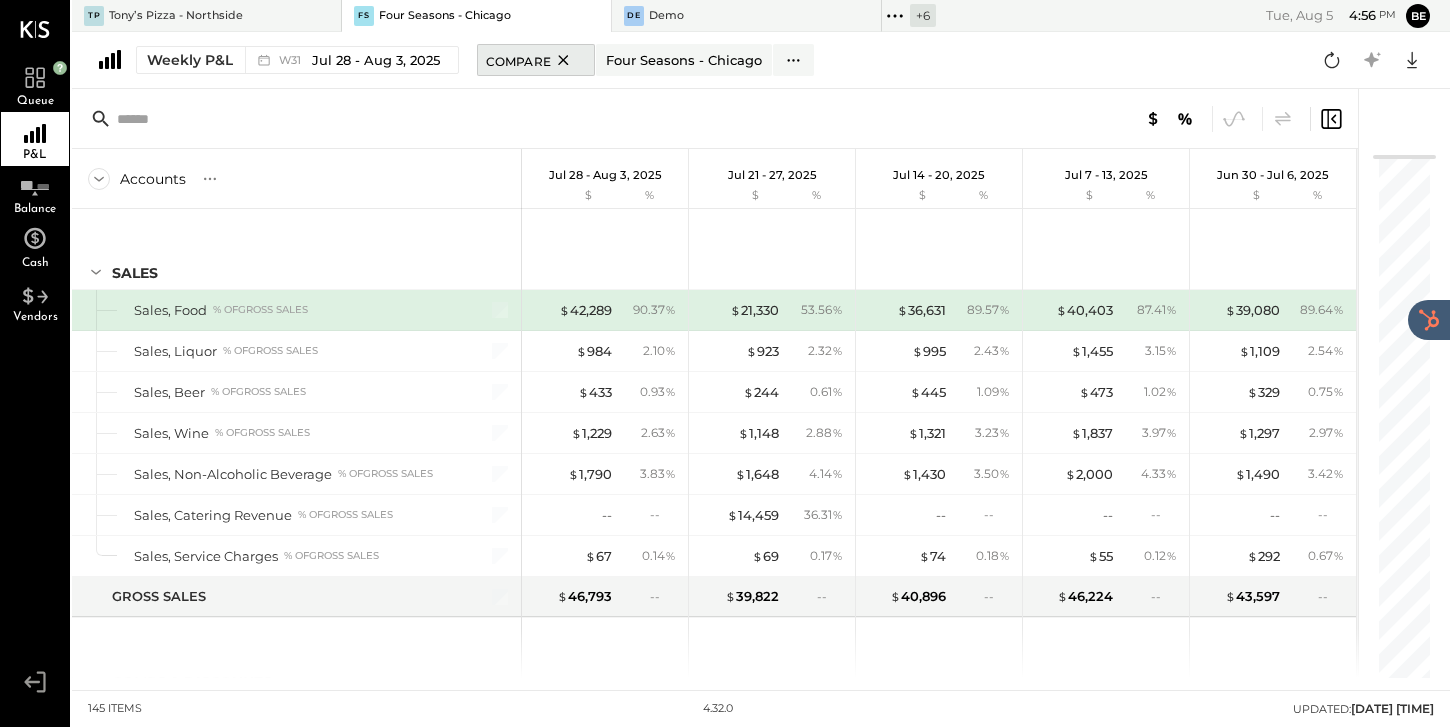 click on "Compare" at bounding box center [518, 60] 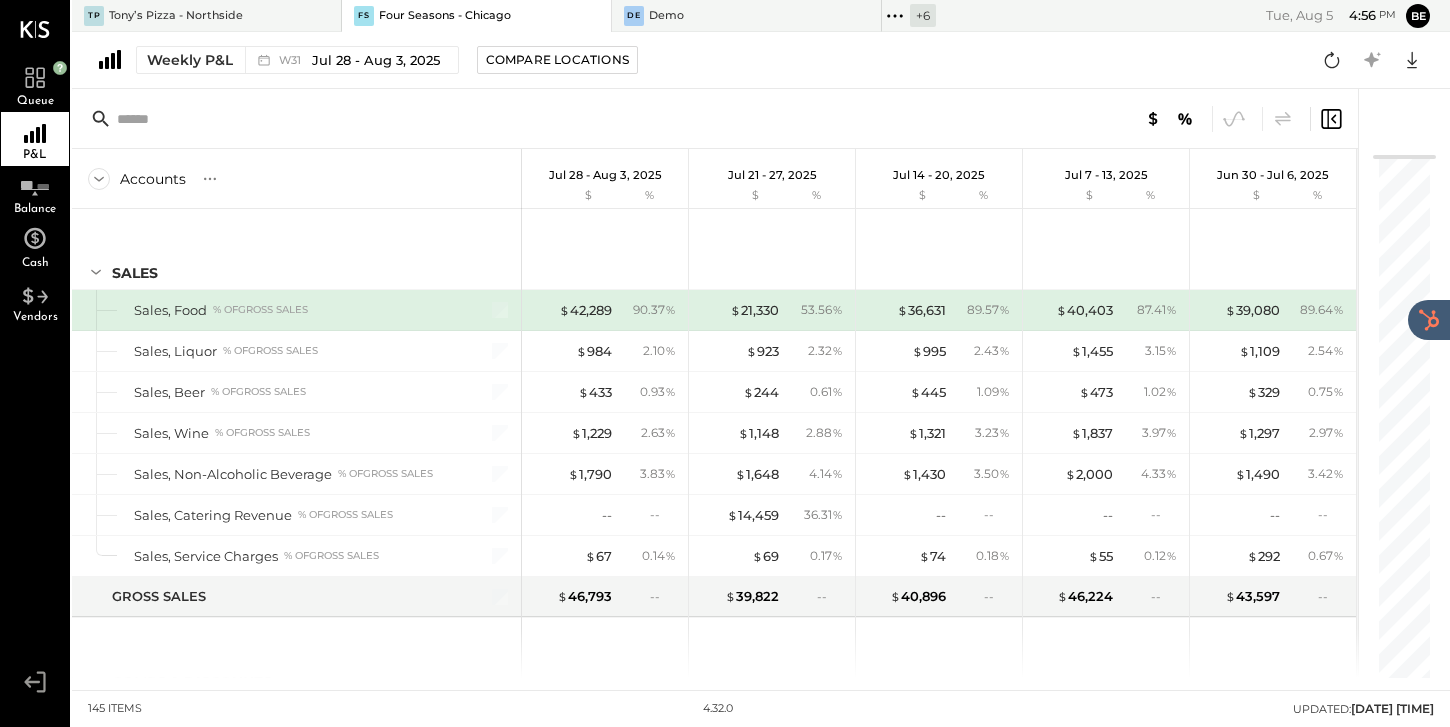 click on "Compare Locations" at bounding box center (557, 59) 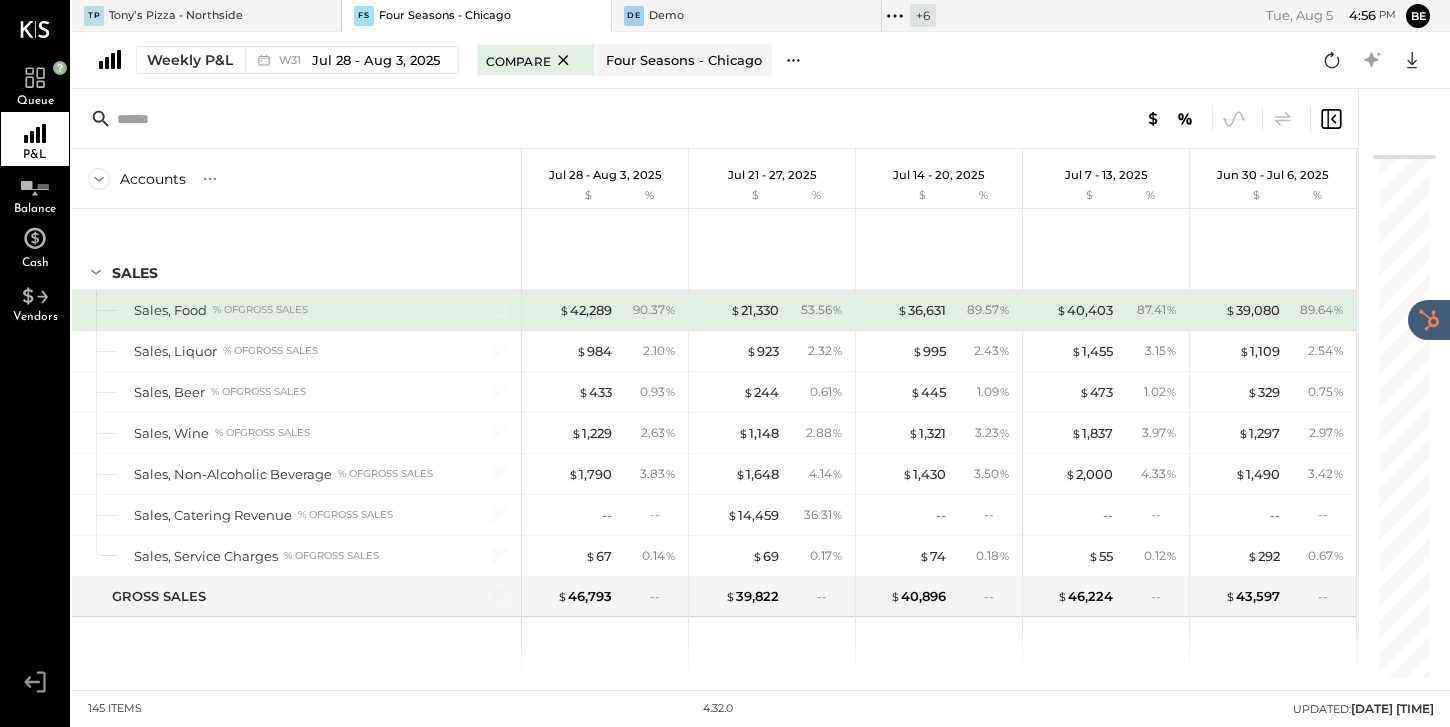 click 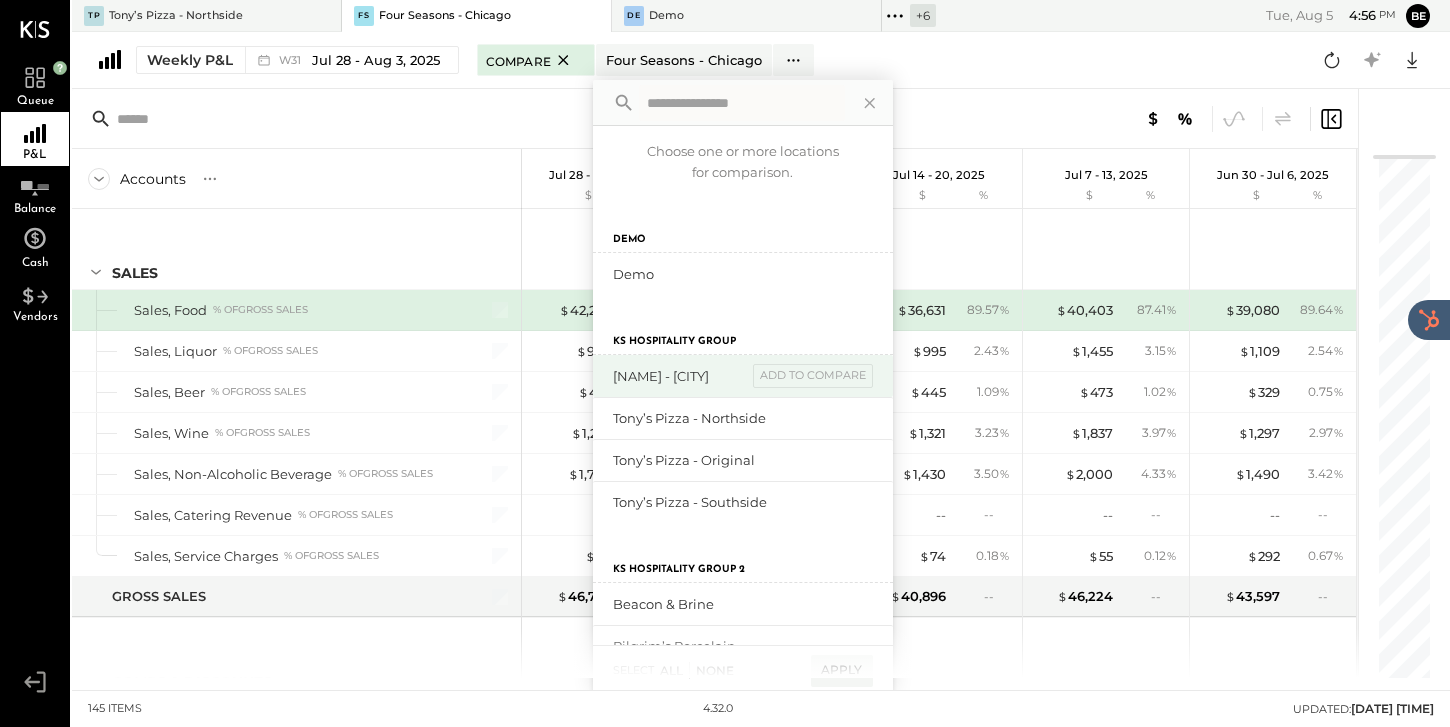click on "[NAME] - [CITY]" at bounding box center (680, 376) 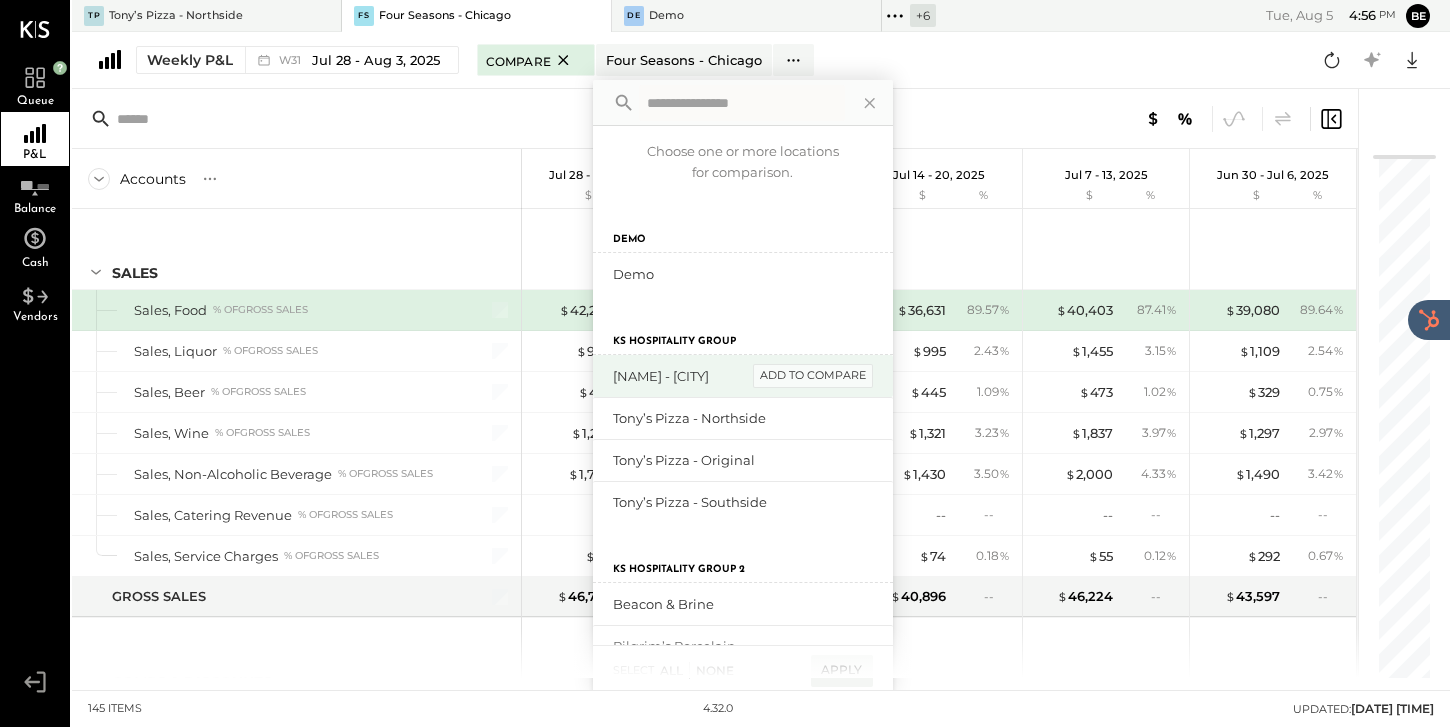 click on "add to compare" at bounding box center (813, 376) 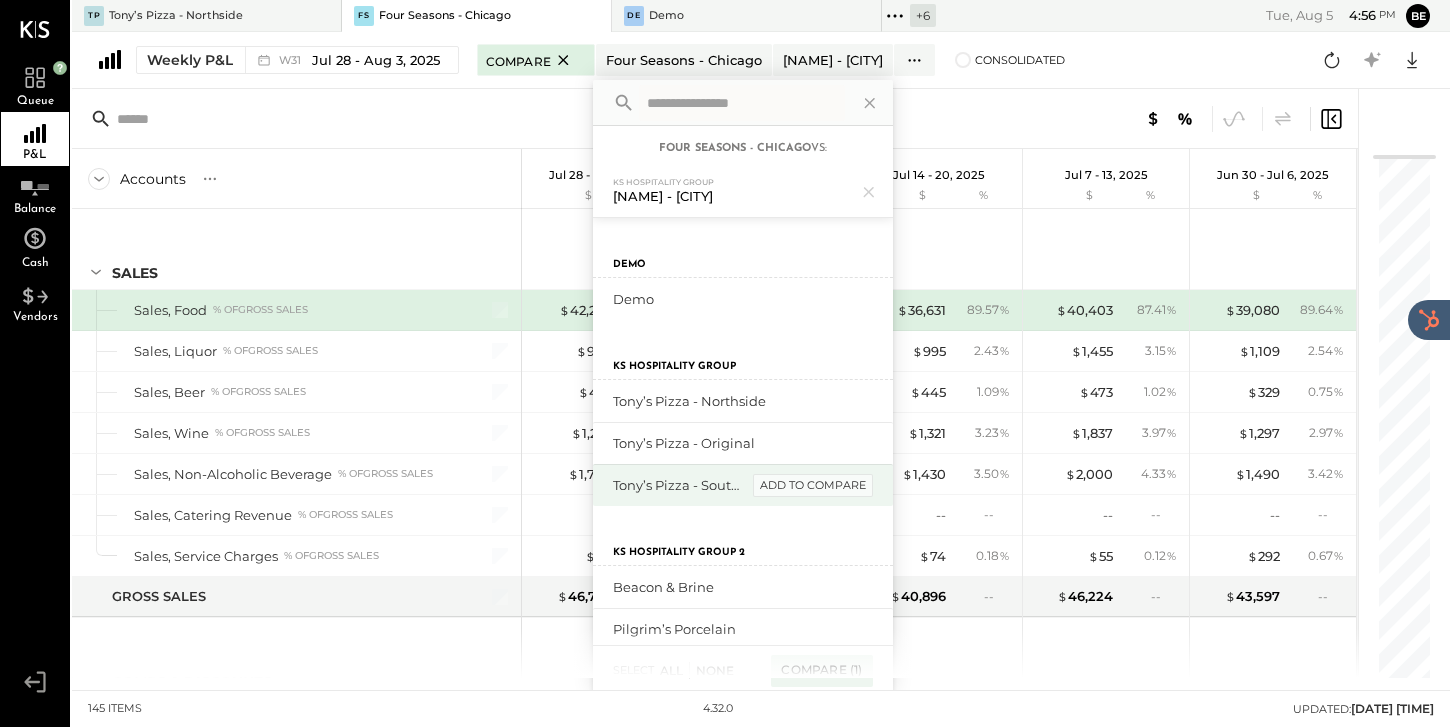 scroll, scrollTop: 67, scrollLeft: 0, axis: vertical 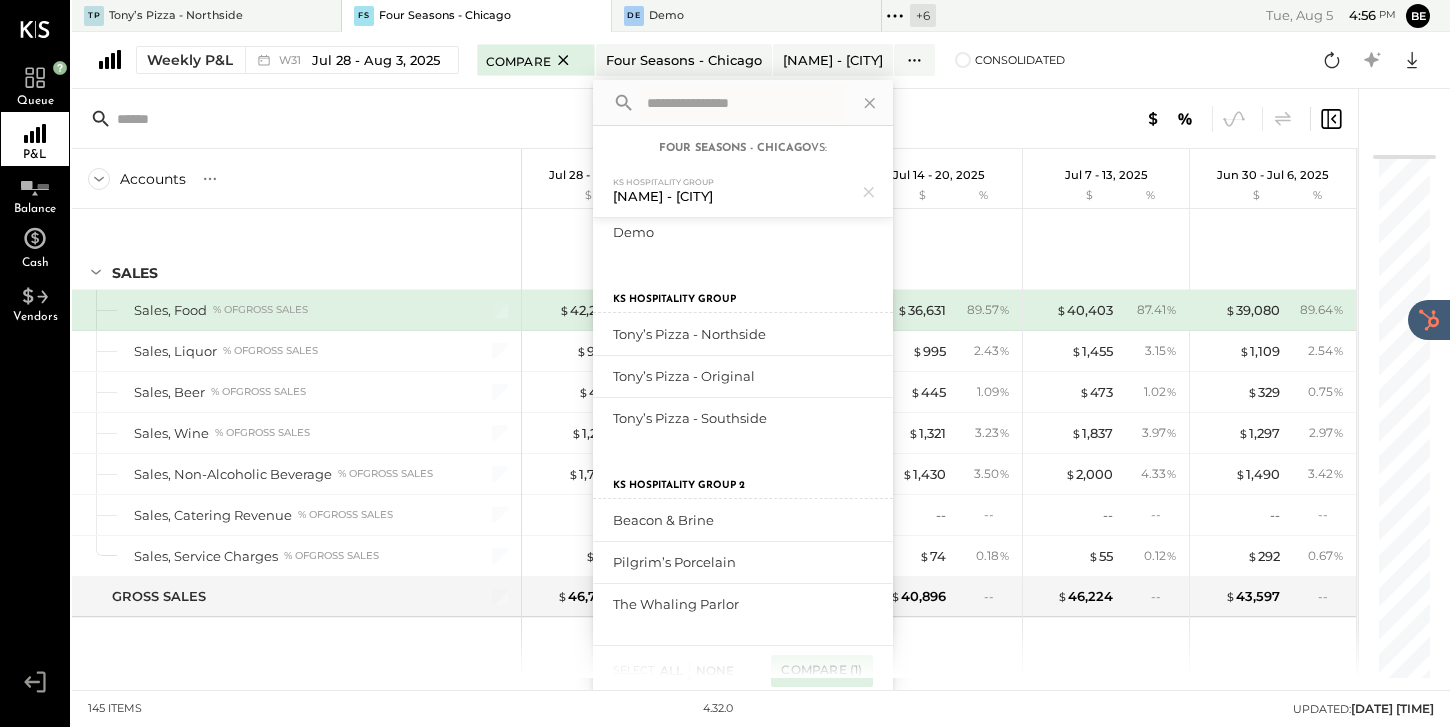 click on "Compare (1)" at bounding box center (821, 671) 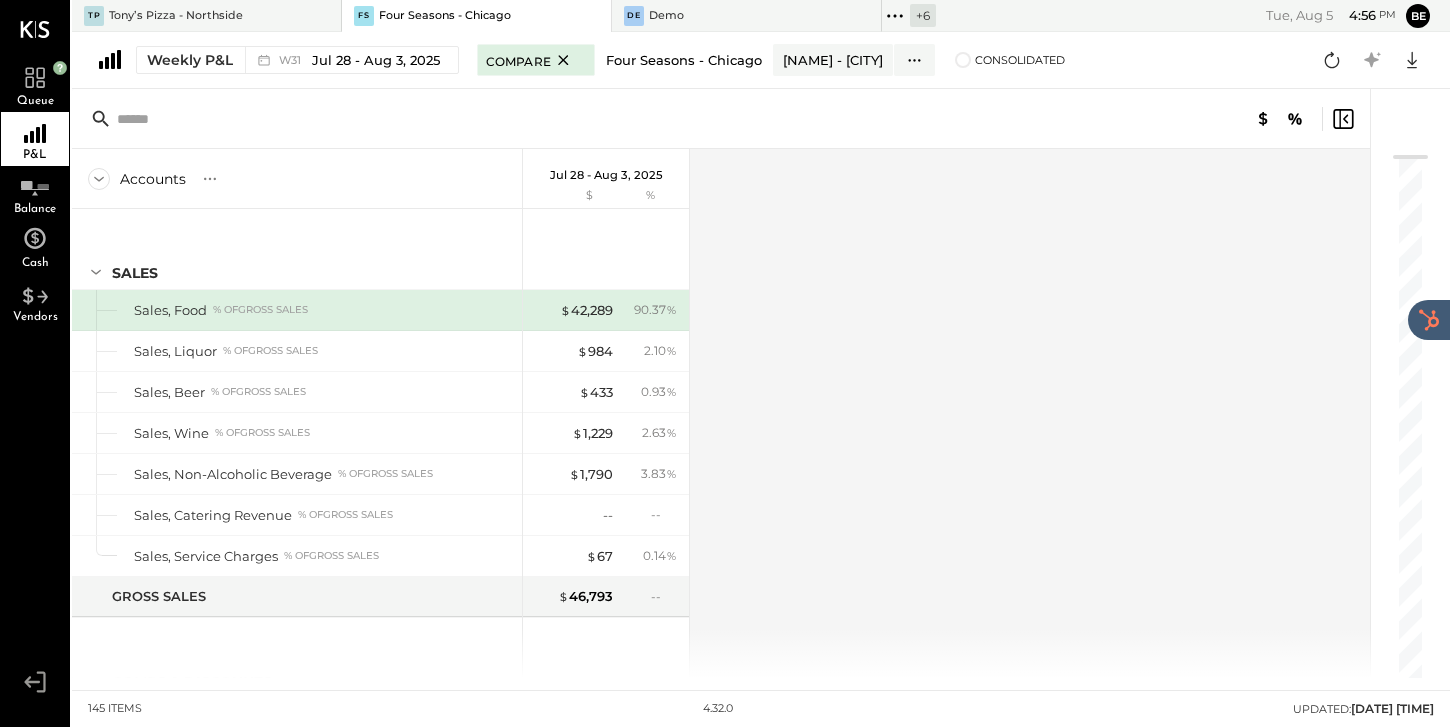 click on "Four Seasons - Chicago" at bounding box center (684, 60) 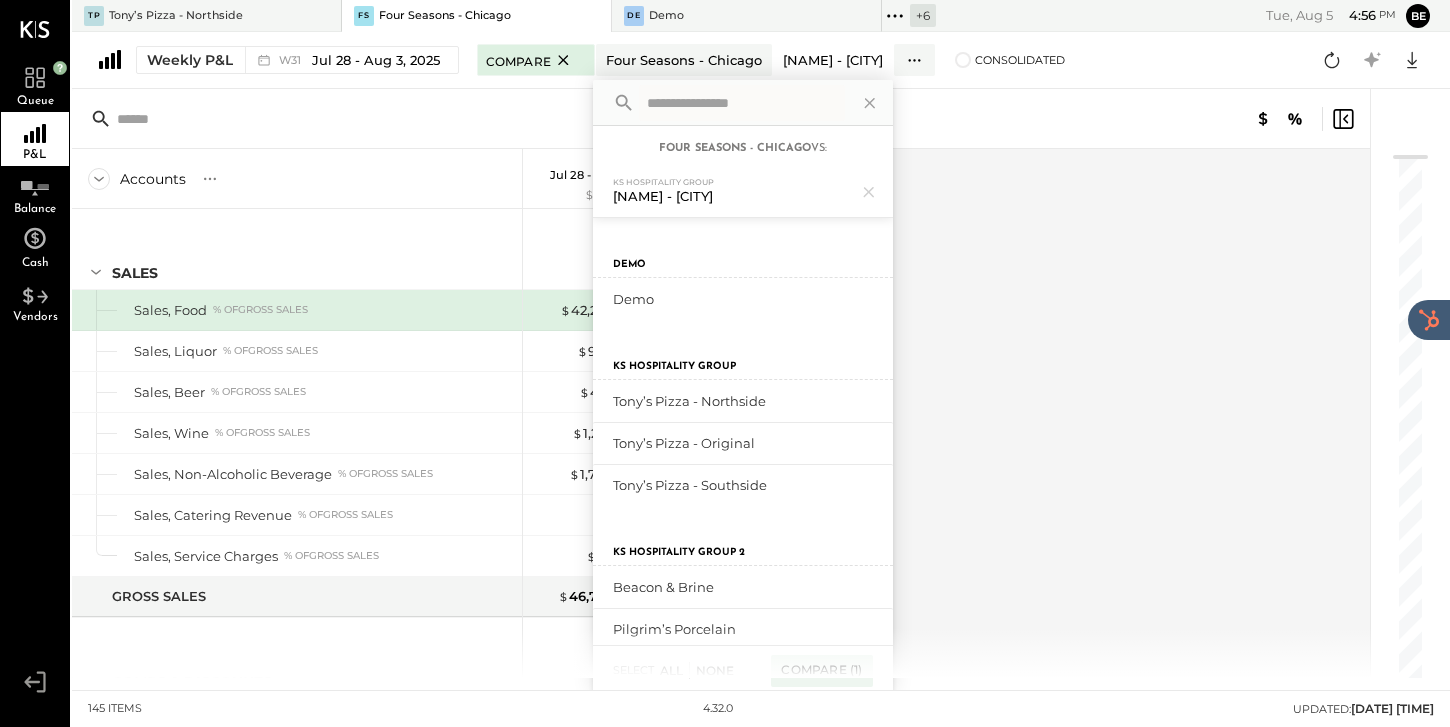 click on "[NAME] - [CITY]" at bounding box center (833, 60) 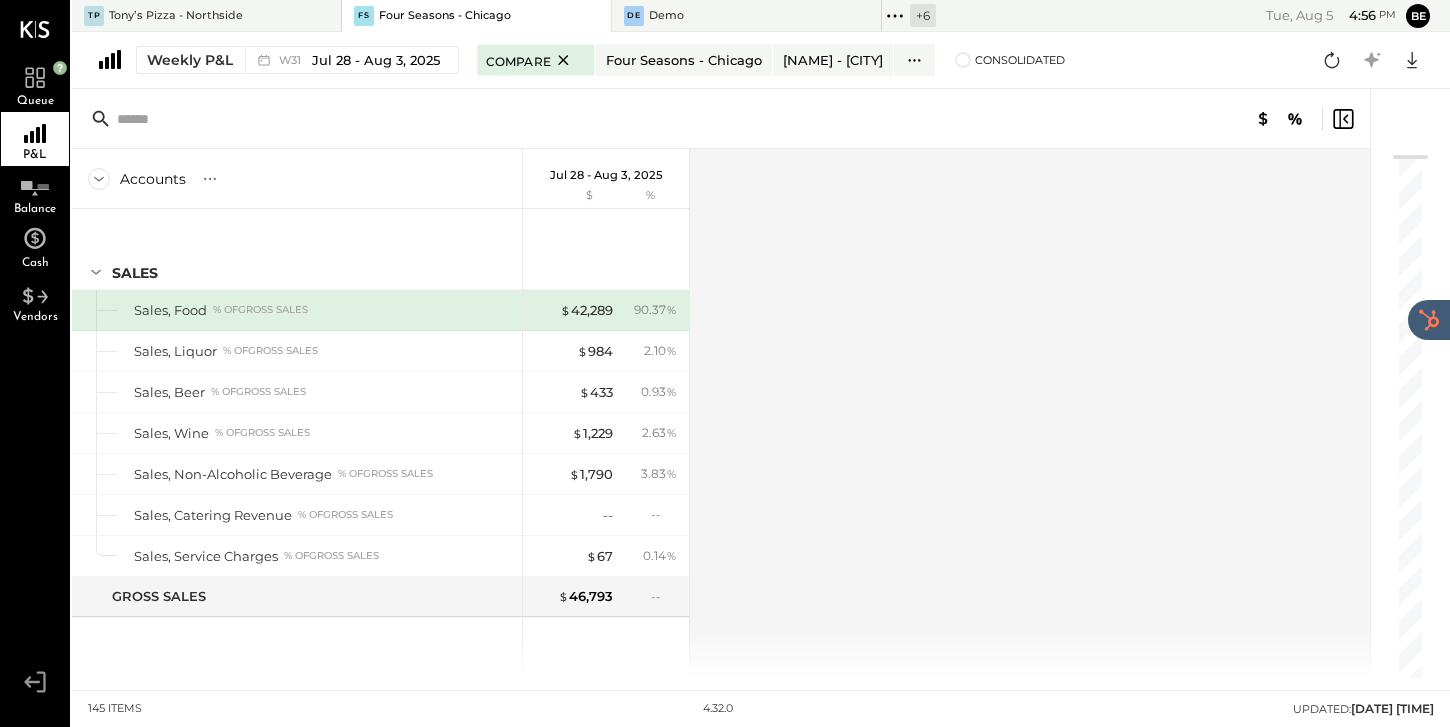 click on "Accounts S % GL [MONTH] [DATE] - [DATE], [YEAR] $ % SALES Sales, Food % of (4105) Sales, Food COGS, Meat & Poultry % of (4105) Sales, Food COGS, Seafood % of (4105) Sales, Food COGS, Produce % of (4105) Sales, Food COGS, Grocery % of (4105) Sales, Food COGS, Dairy % of (4105) Sales, Food Food Inventory Adjustment % of (4105) Sales, Food Total COGS, Food % of (4105) Sales, Food COGS, Liquor % of (4110) Sales, Liquor COGS, Bar Groceries % of (4110) Sales, Liquor Liquor Inventory Adjustment % of (4110) Sales, Liquor Total COGS, Liquor % of (4110) Sales, Liquor COGS, Beer % of (4115) Sales, Beer % of $" at bounding box center [722, 413] 